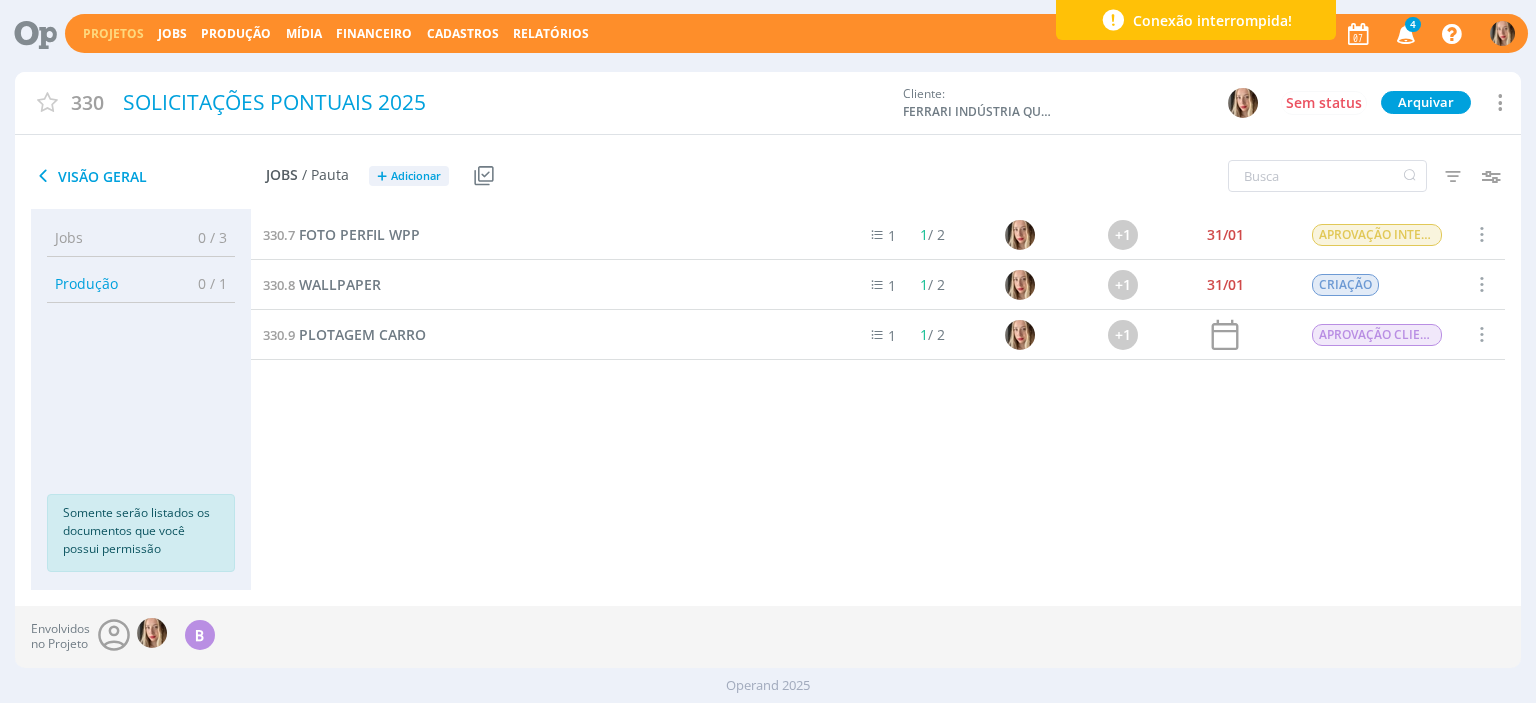 scroll, scrollTop: 0, scrollLeft: 0, axis: both 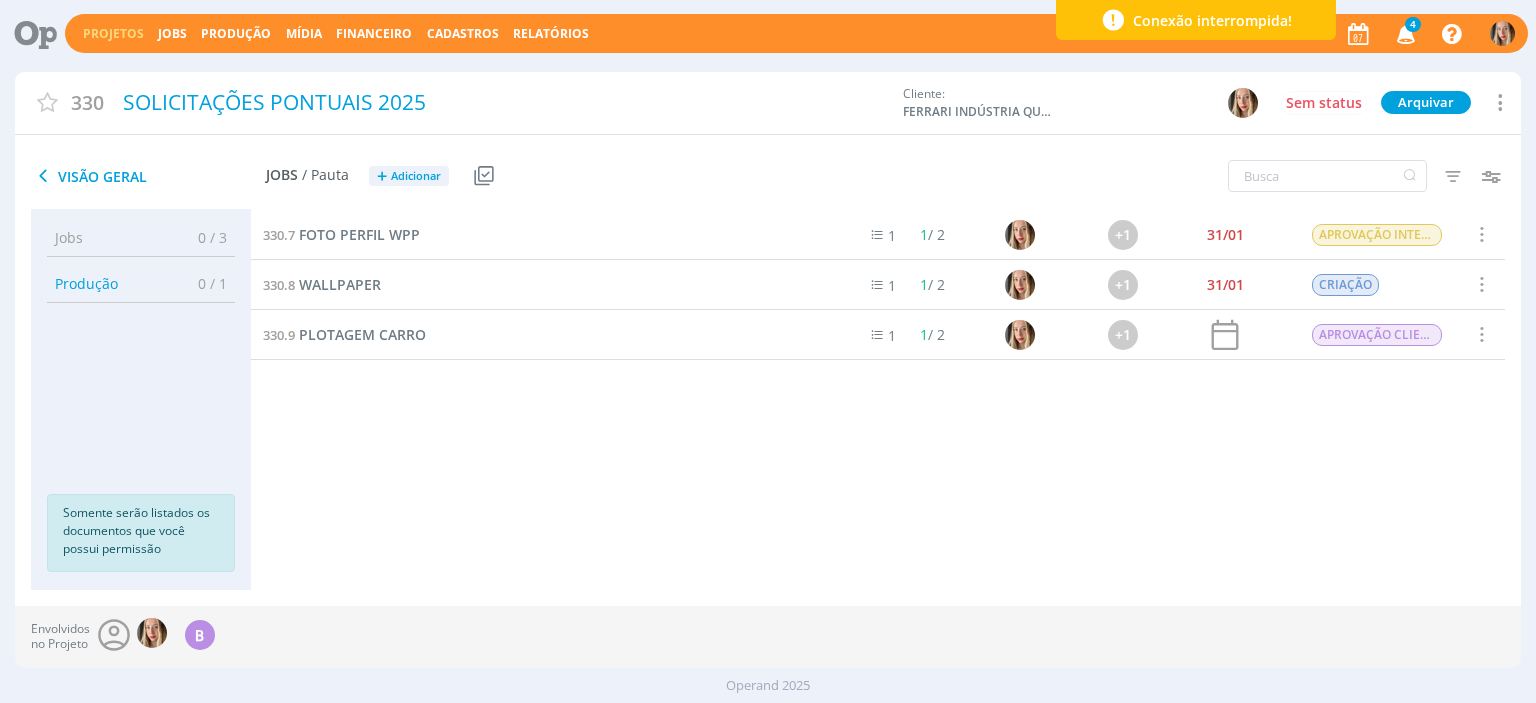 click on "Projetos" at bounding box center [113, 33] 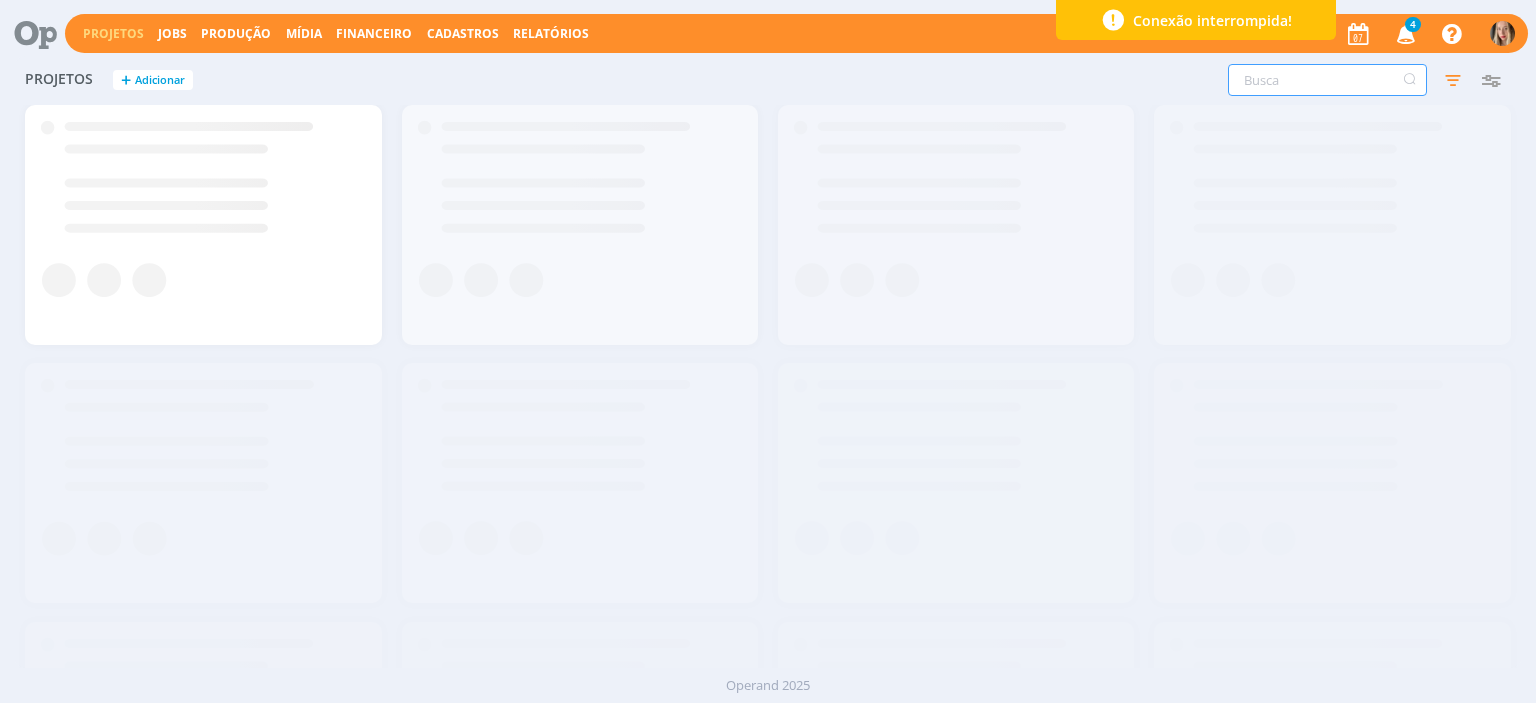 click at bounding box center [1327, 80] 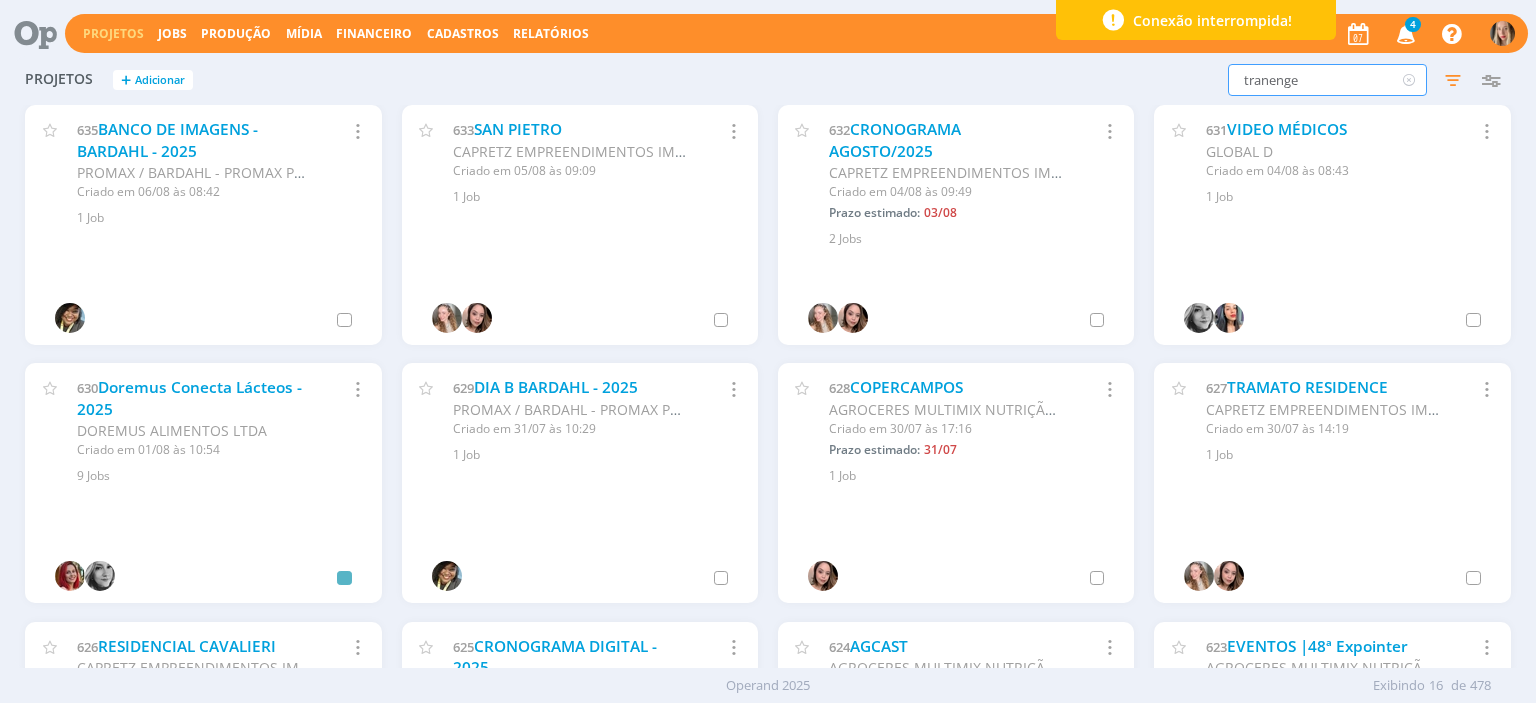 type on "tranenge" 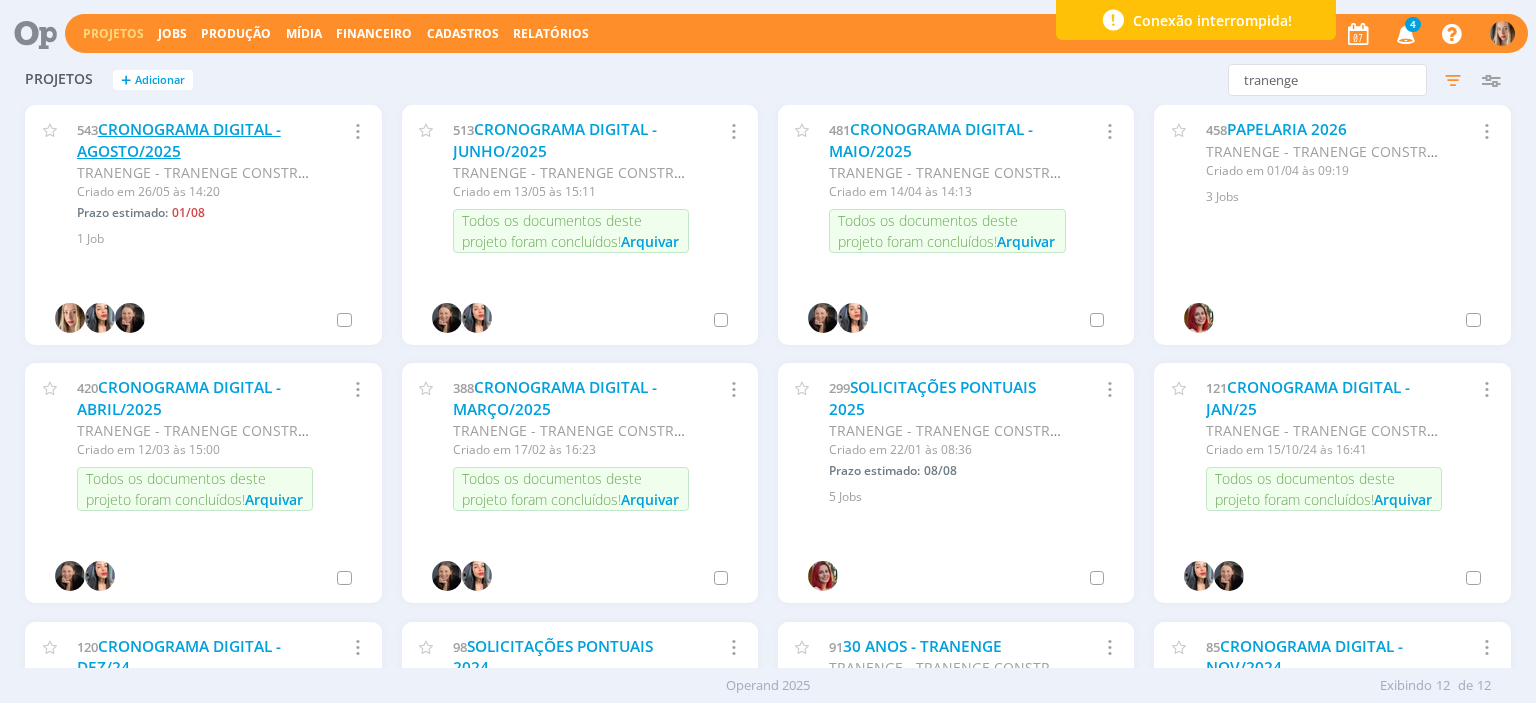 click on "CRONOGRAMA DIGITAL  - AGOSTO/2025" at bounding box center (179, 140) 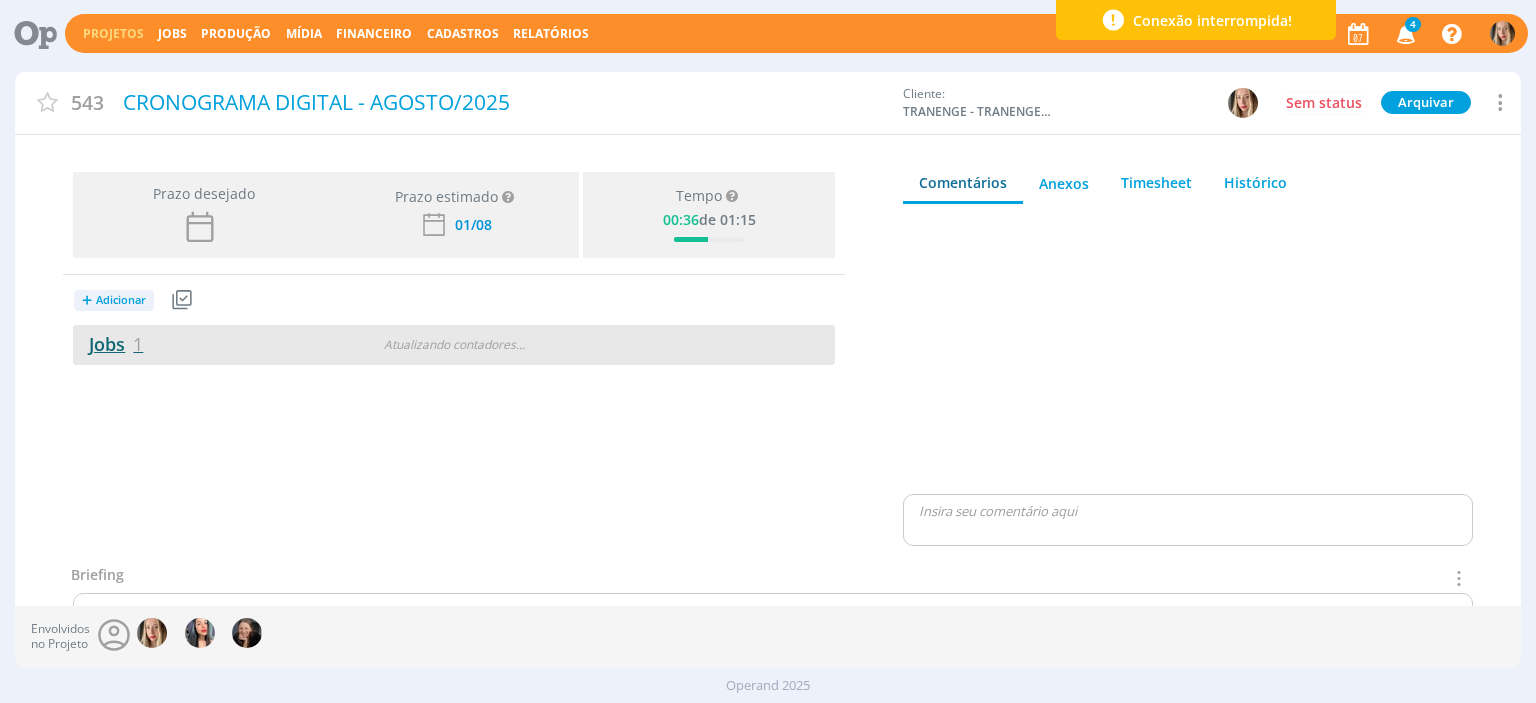 click on "Jobs 1" at bounding box center [108, 344] 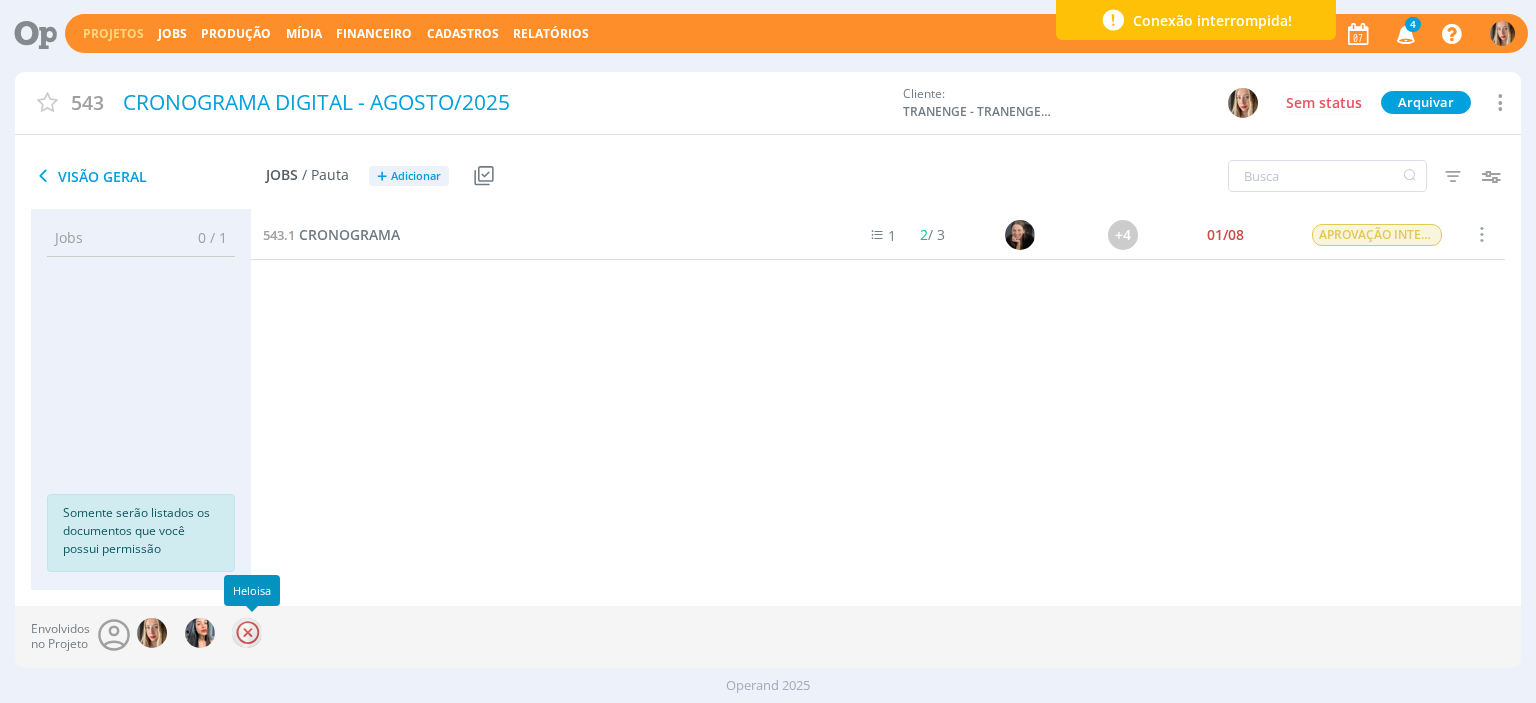 click at bounding box center [247, 633] 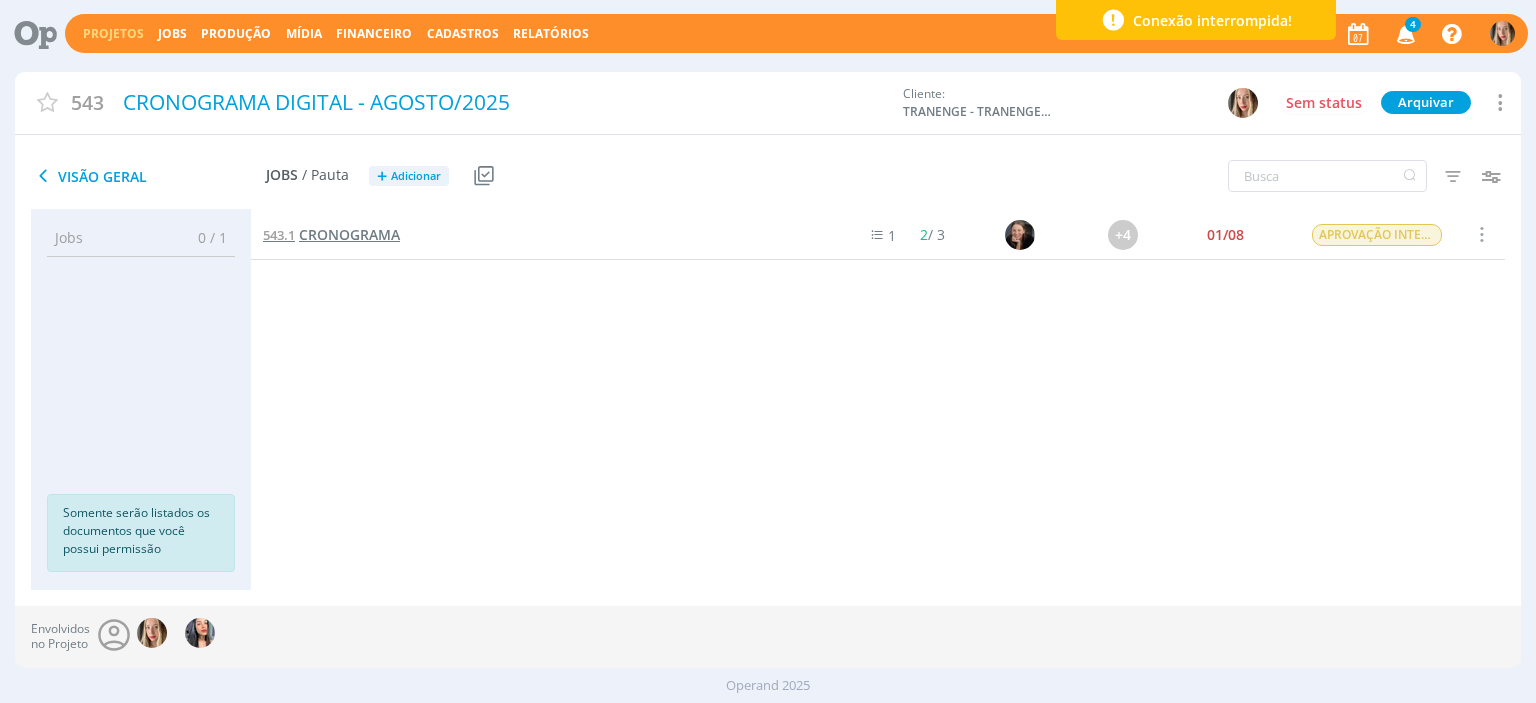 click on "CRONOGRAMA" at bounding box center (349, 234) 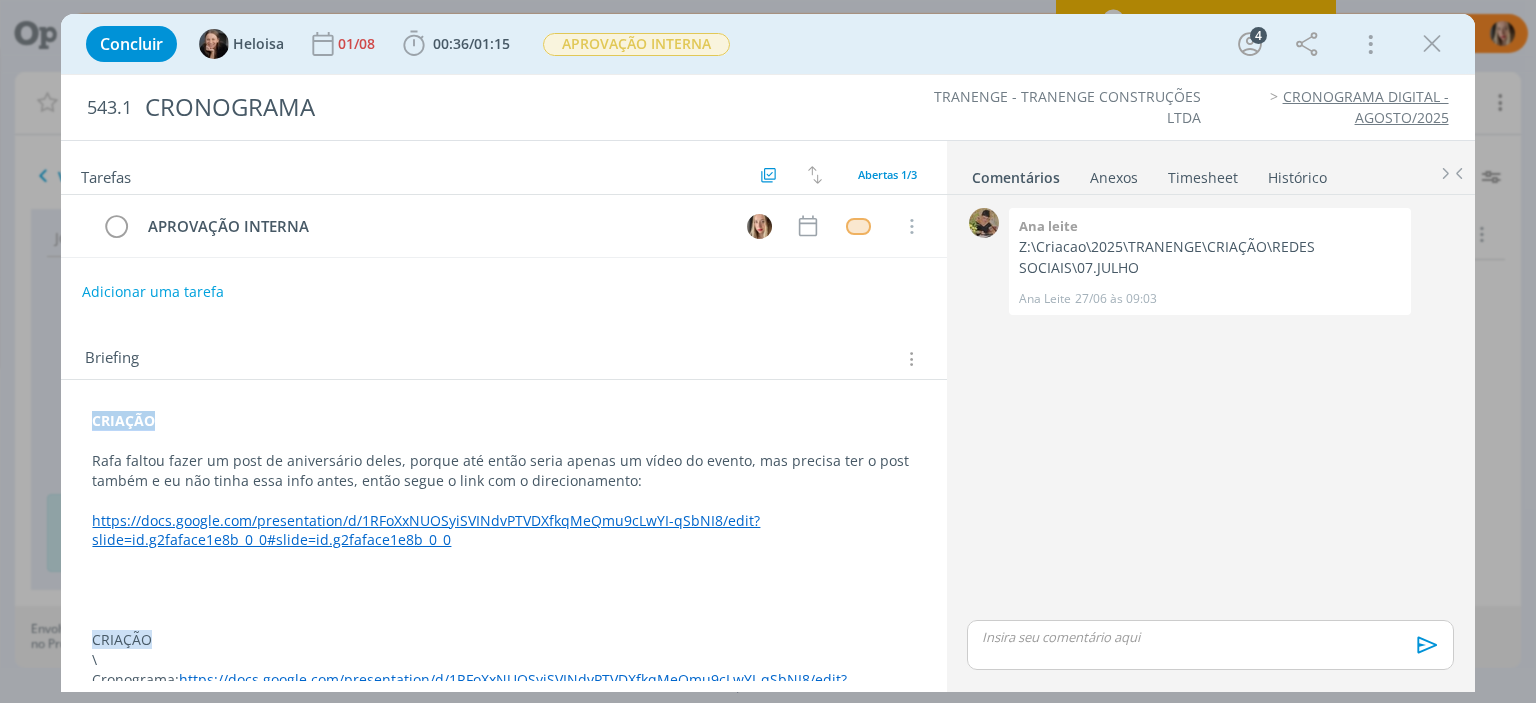 drag, startPoint x: 96, startPoint y: 423, endPoint x: 168, endPoint y: 424, distance: 72.00694 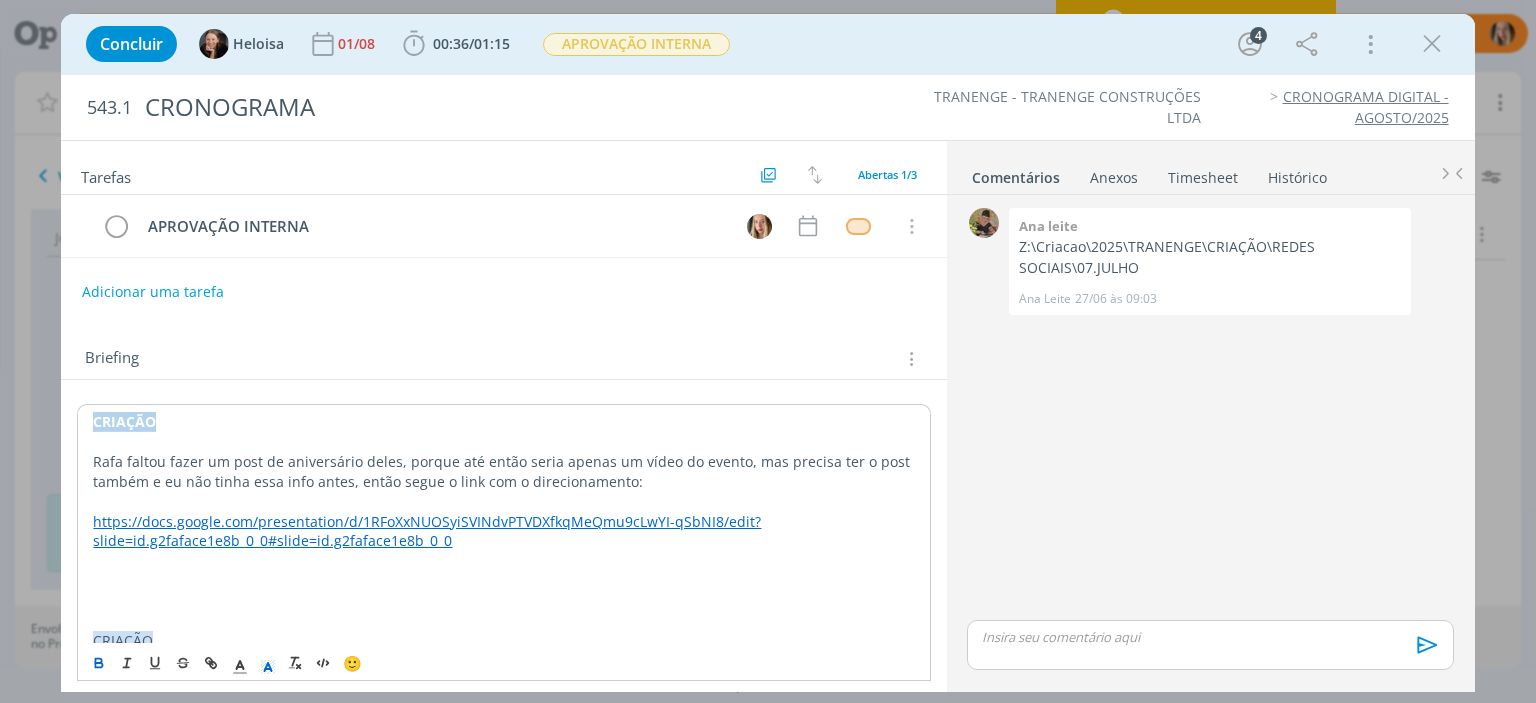 copy on "CRIAÇÃO" 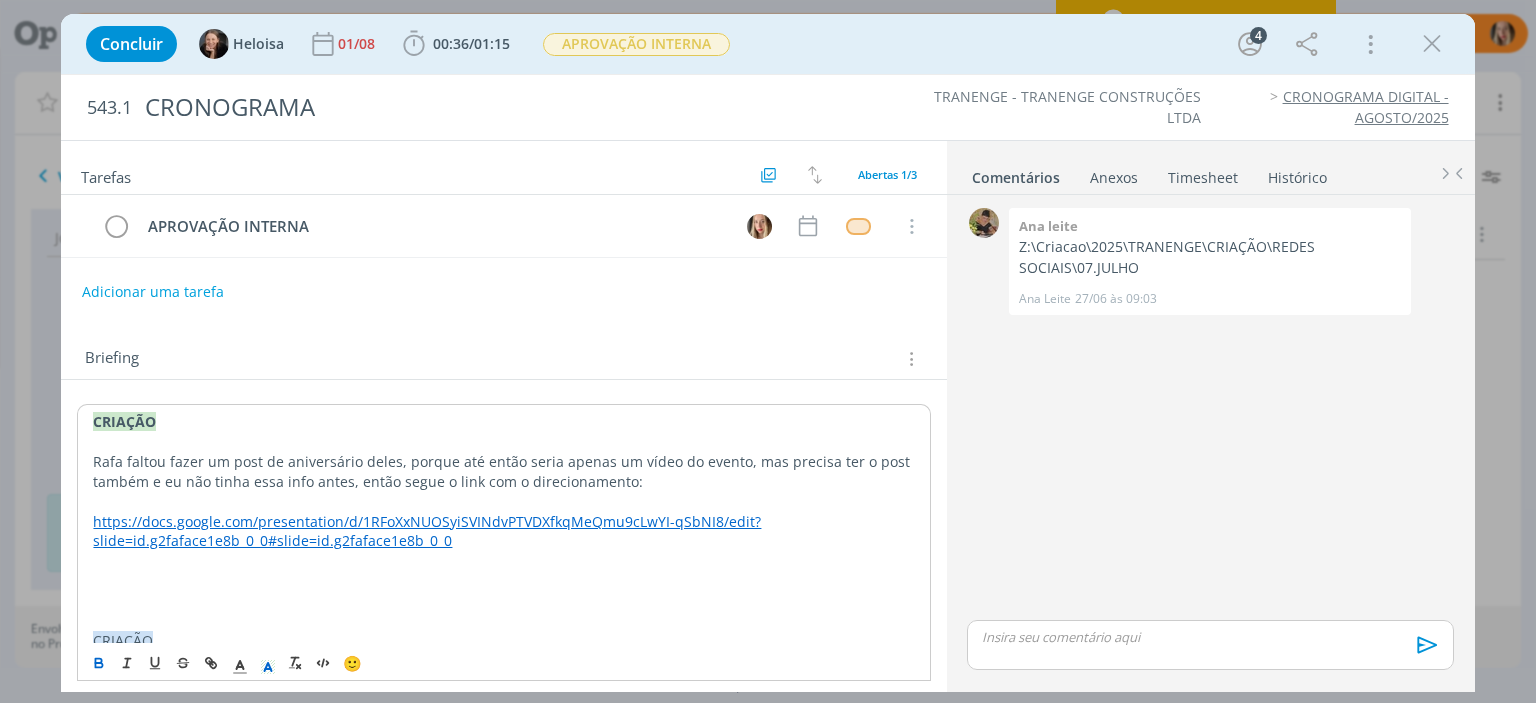 click on "CRIAÇÃO Rafa faltou fazer um post de aniversário deles, porque até então seria apenas um vídeo do evento, mas precisa ter o post também e eu não tinha essa info antes, então segue o link com o direcionamento: https://docs.google.com/presentation/d/1RFoXxNUOSyiSVINdvPTVDXfkqMeQmu9cLwYI-qSbNI8/edit?slide=id.g2faface1e8b_0_0#slide=id.g2faface1e8b_0_0 CRIAÇÃO \ Cronograma:  https://docs.google.com/presentation/d/1RFoXxNUOSyiSVINdvPTVDXfkqMeQmu9cLwYI-qSbNI8/edit?slide=id.p#slide=id.p" at bounding box center (503, 560) 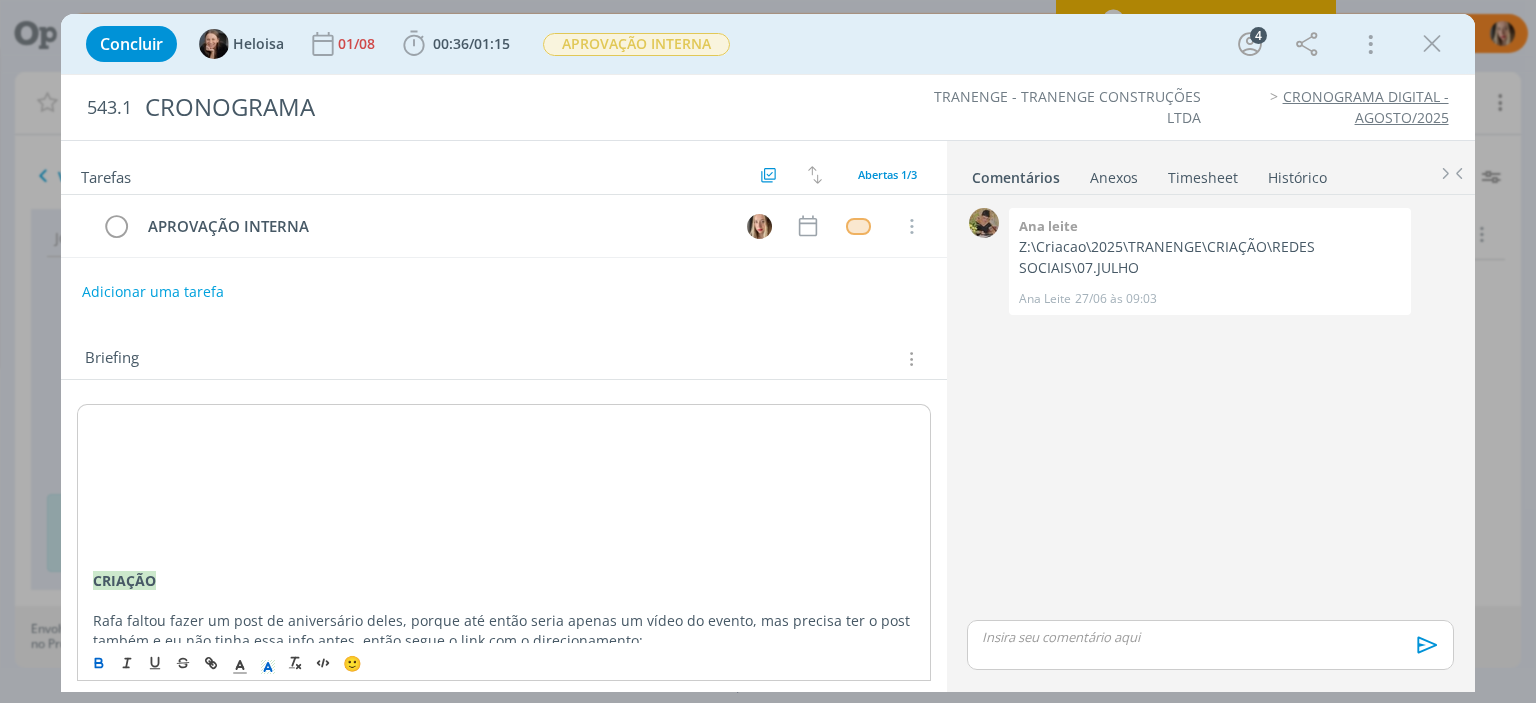 click at bounding box center (503, 422) 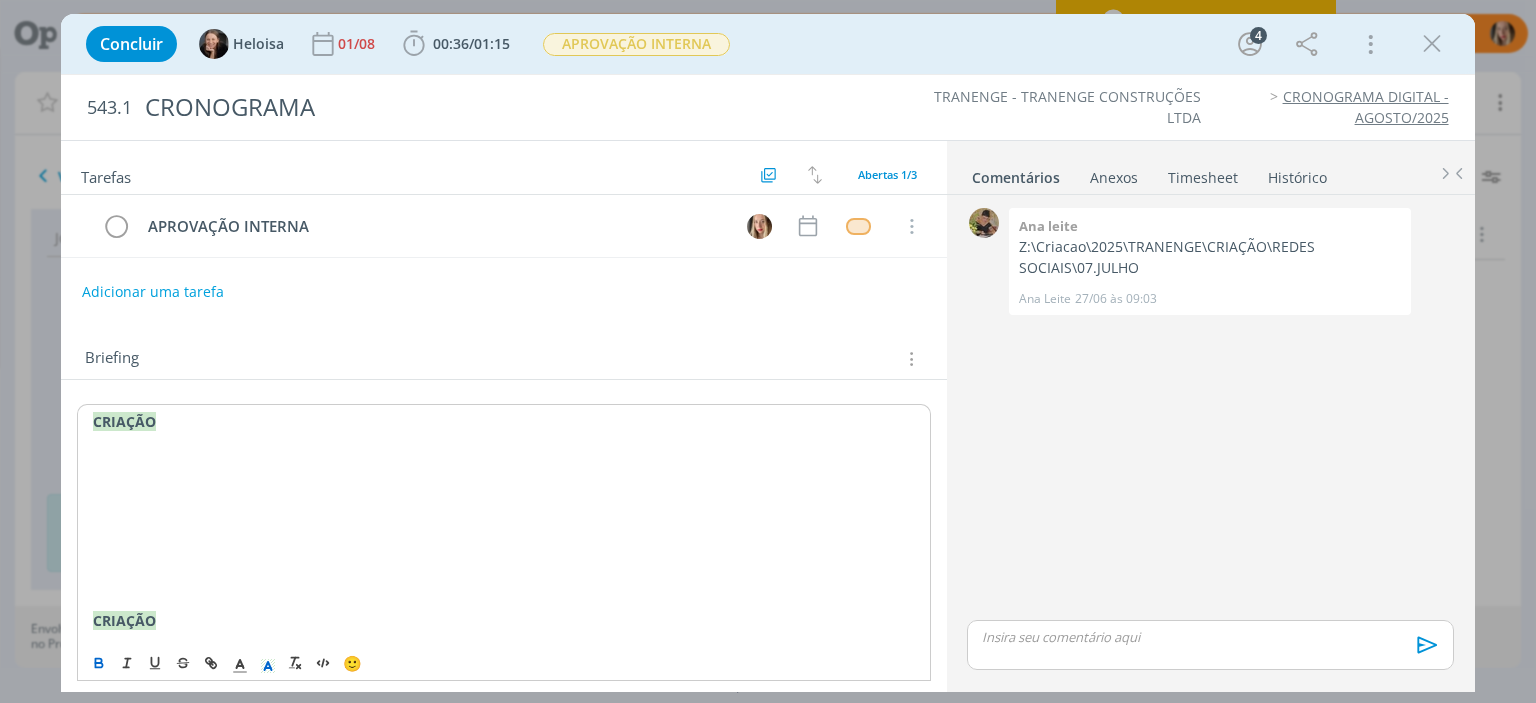 type 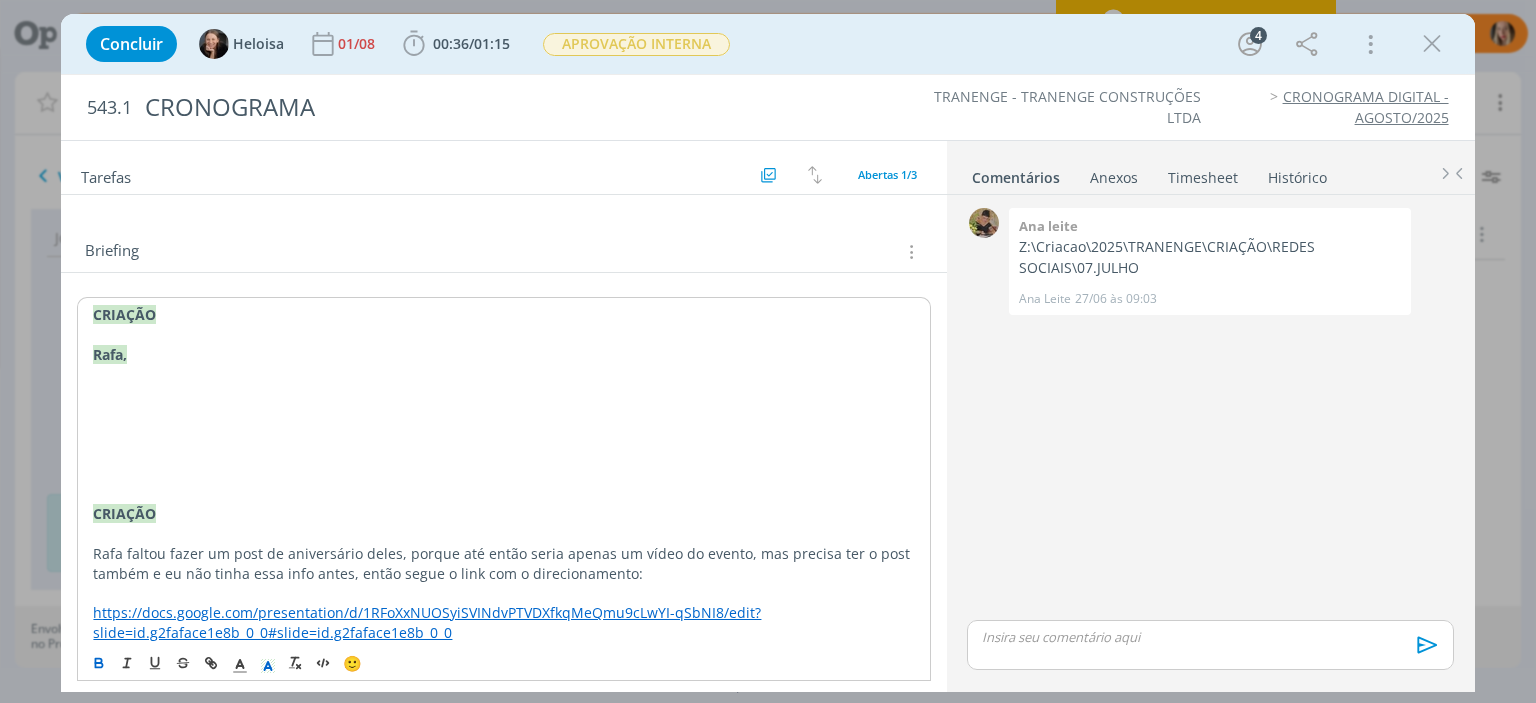 scroll, scrollTop: 108, scrollLeft: 0, axis: vertical 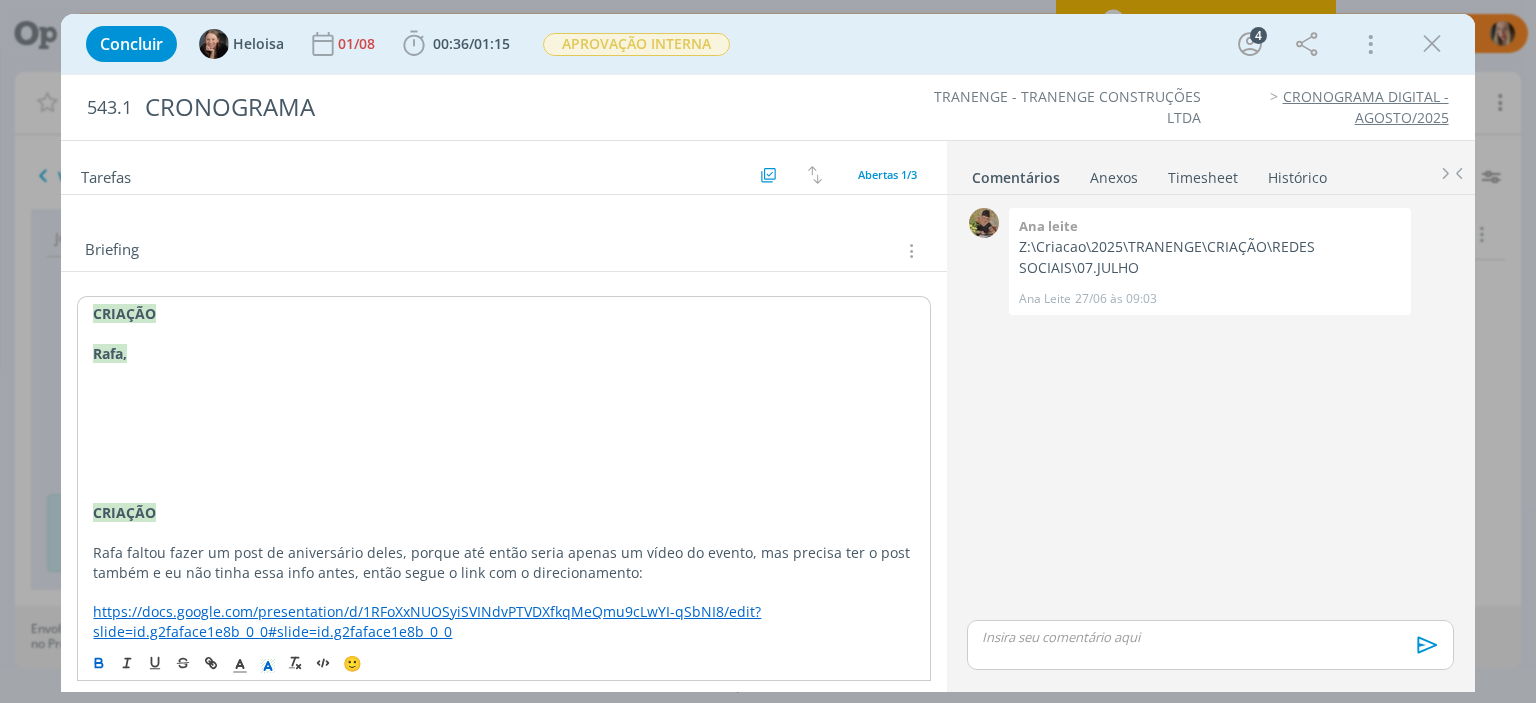 drag, startPoint x: 152, startPoint y: 348, endPoint x: 83, endPoint y: 361, distance: 70.21396 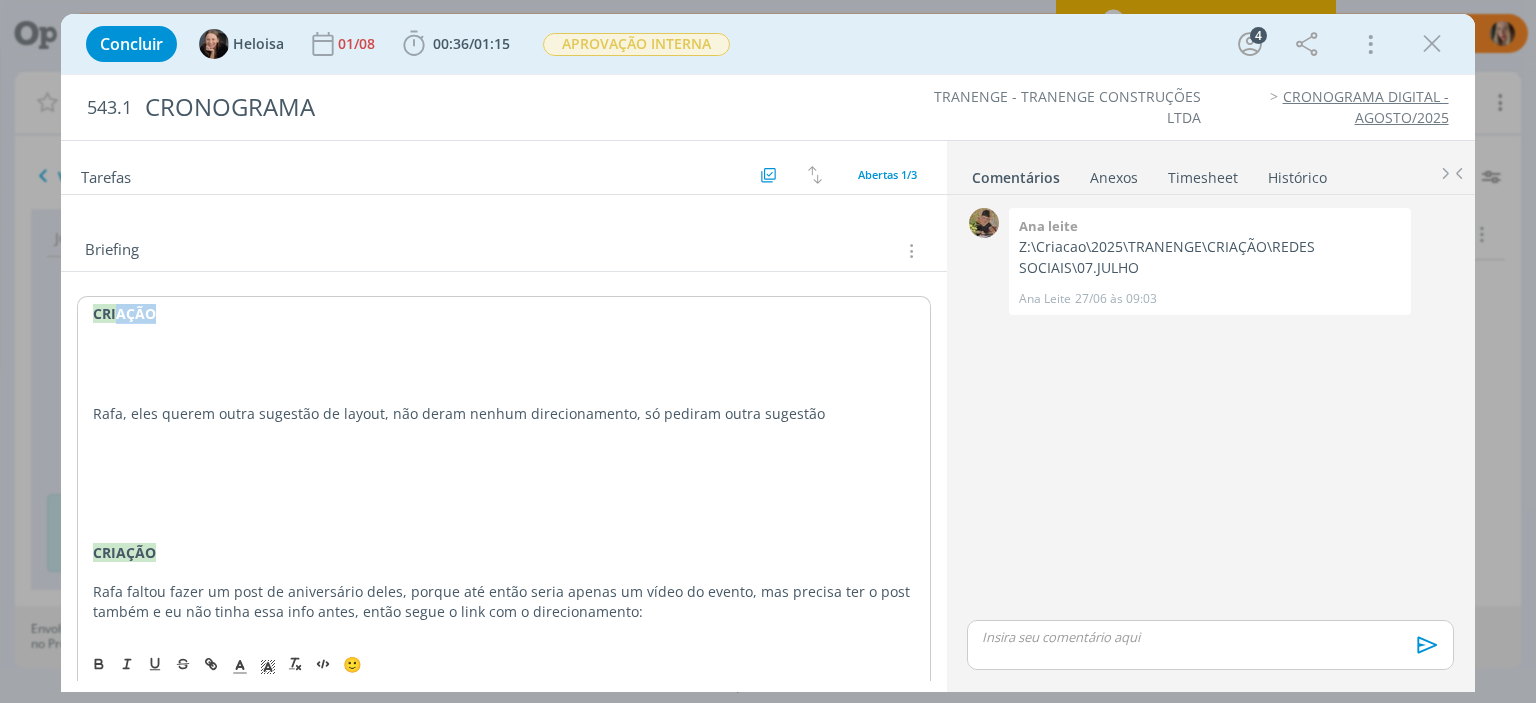 drag, startPoint x: 160, startPoint y: 318, endPoint x: 112, endPoint y: 312, distance: 48.373547 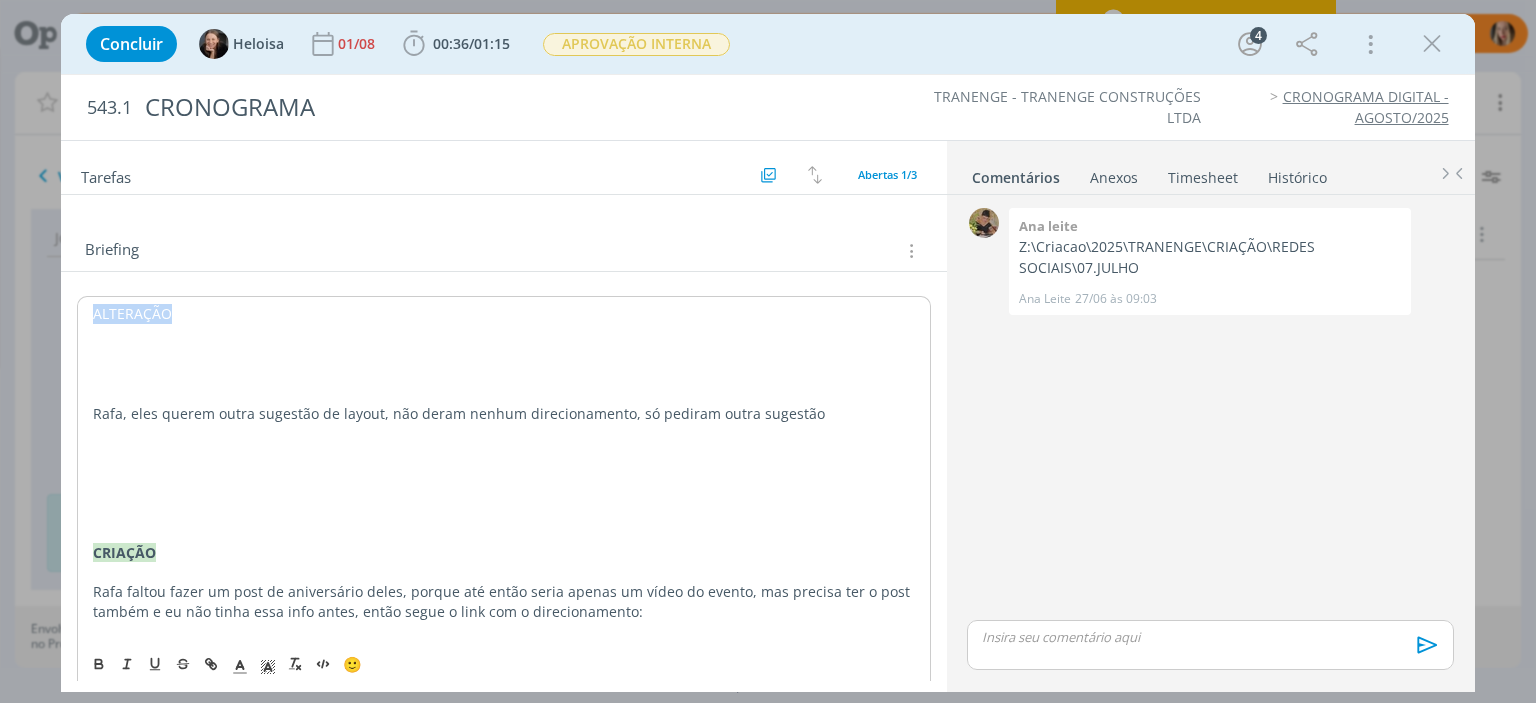 drag, startPoint x: 193, startPoint y: 318, endPoint x: 71, endPoint y: 312, distance: 122.14745 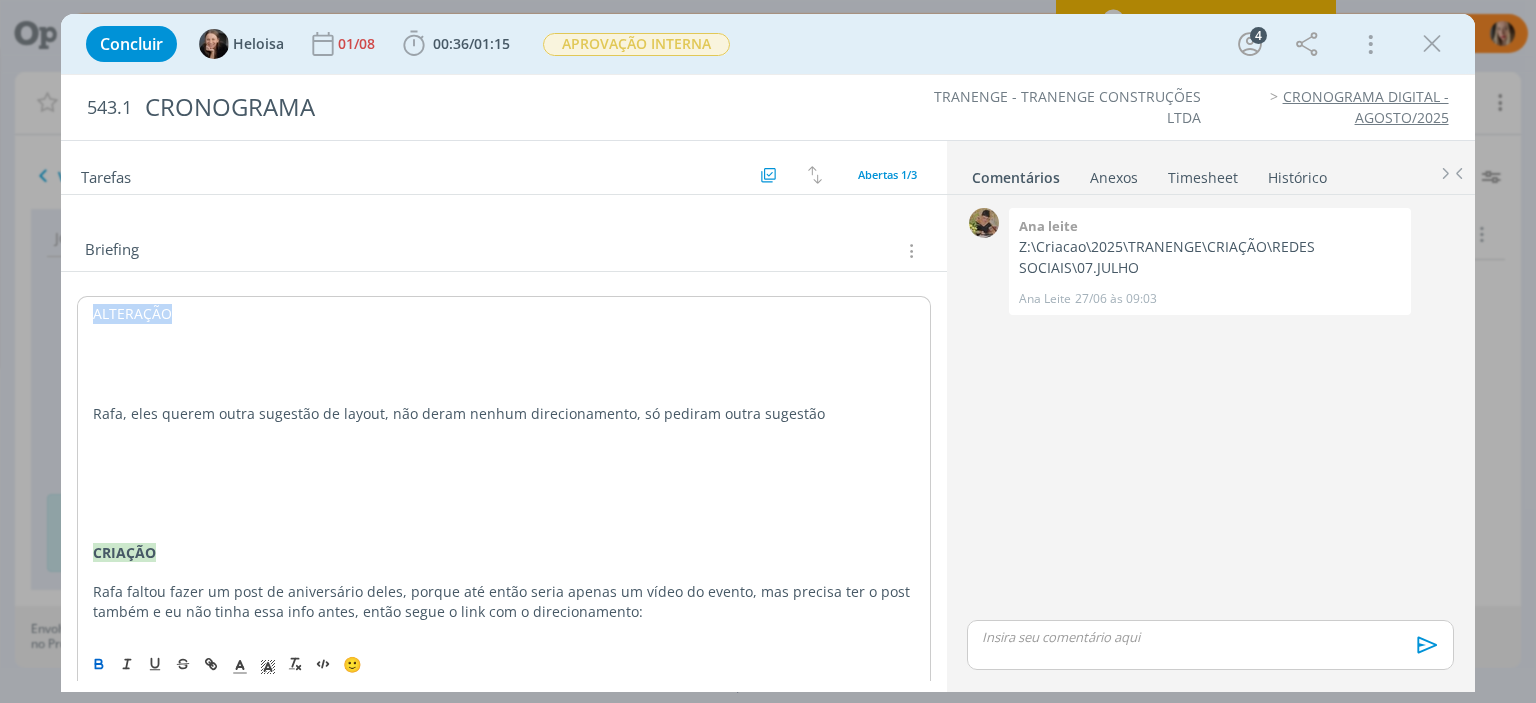 click 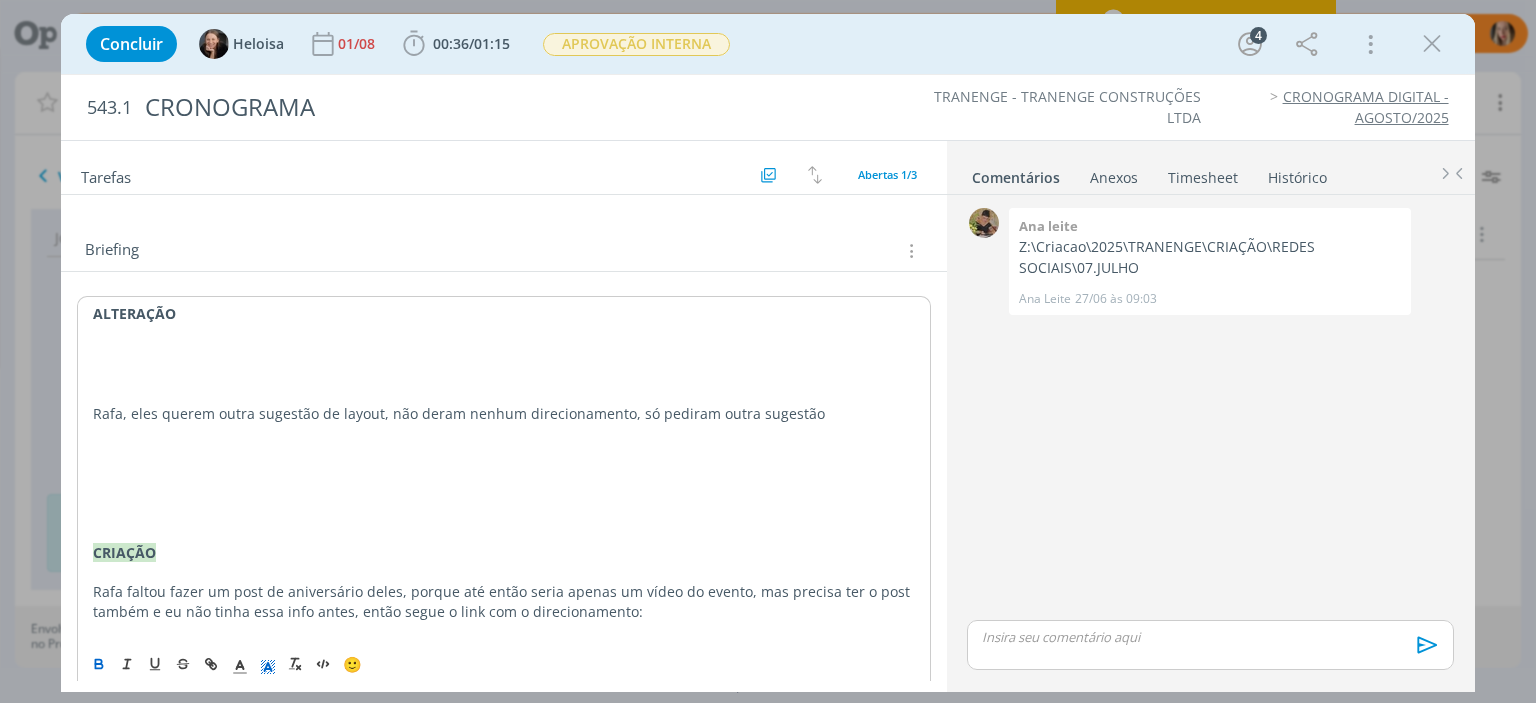 click 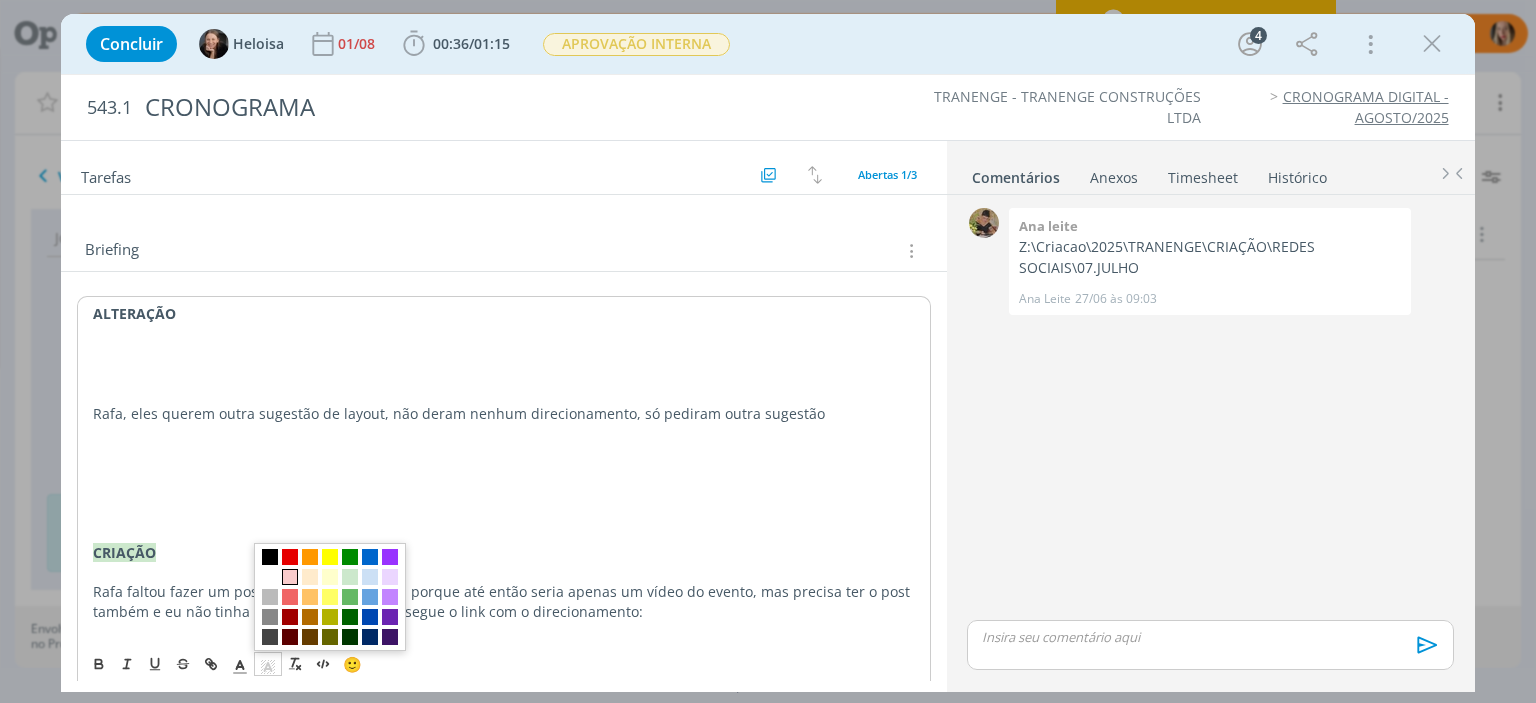 click at bounding box center (290, 576) 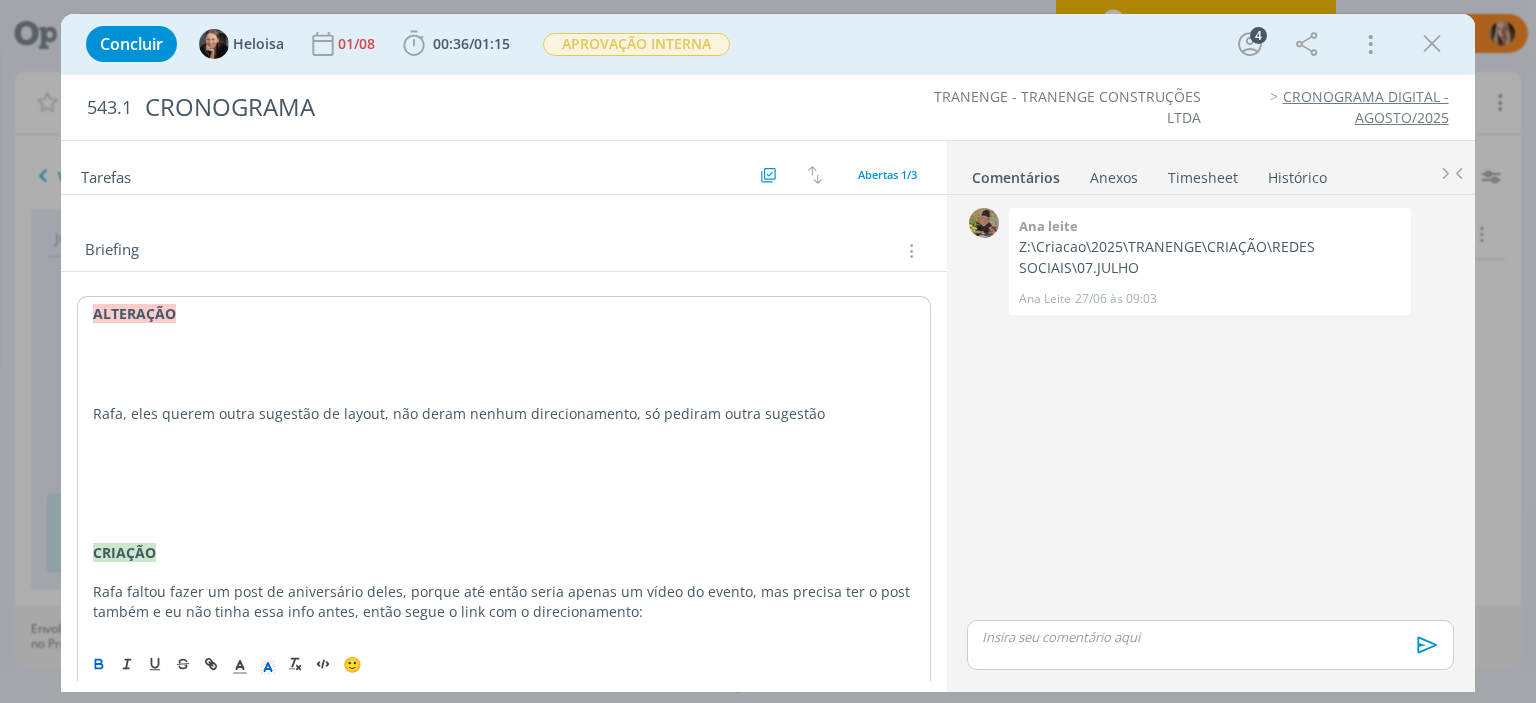 click at bounding box center [503, 354] 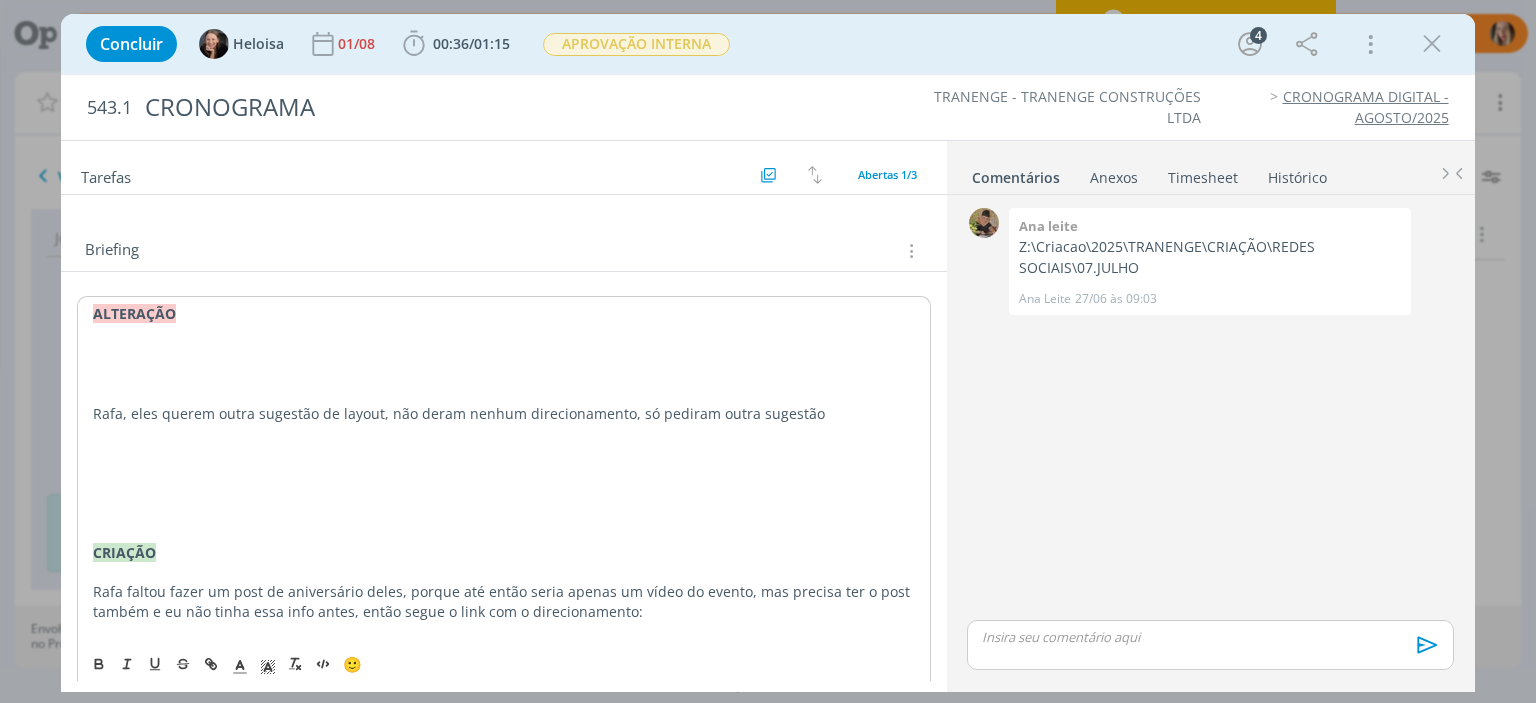 click on "ALTERAÇÃO Rafa, eles querem outra sugestão de layout, não deram nenhum direcionamento, só pediram outra sugestão CRIAÇÃO Rafa faltou fazer um post de aniversário deles, porque até então seria apenas um vídeo do evento, mas precisa ter o post também e eu não tinha essa info antes, então segue o link com o direcionamento: https://docs.google.com/presentation/d/1RFoXxNUOSyiSVINdvPTVDXfkqMeQmu9cLwYI-qSbNI8/edit?slide=id.g2faface1e8b_0_0#slide=id.g2faface1e8b_0_0 CRIAÇÃO \ Cronograma:  https://docs.google.com/presentation/d/1RFoXxNUOSyiSVINdvPTVDXfkqMeQmu9cLwYI-qSbNI8/edit?slide=id.p#slide=id.p" at bounding box center (503, 572) 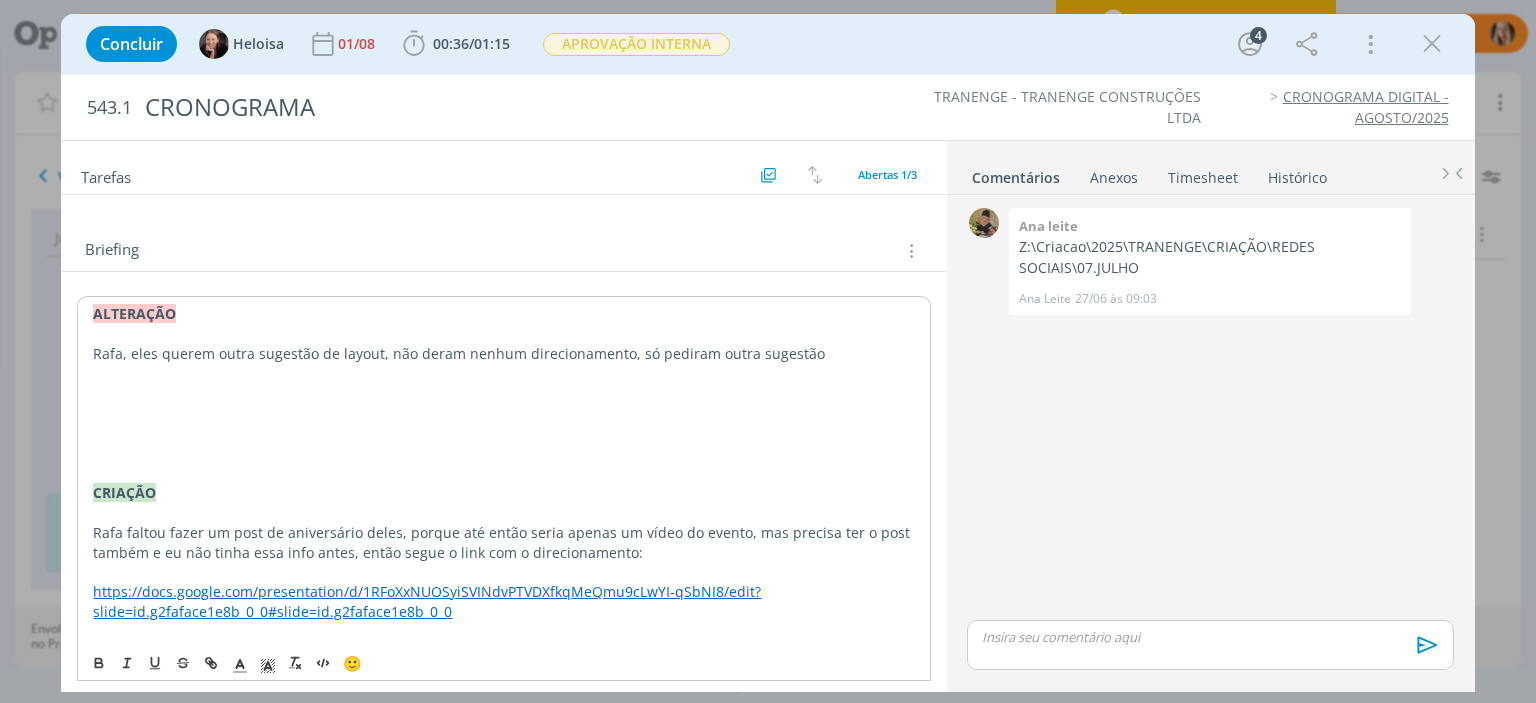click at bounding box center [503, 473] 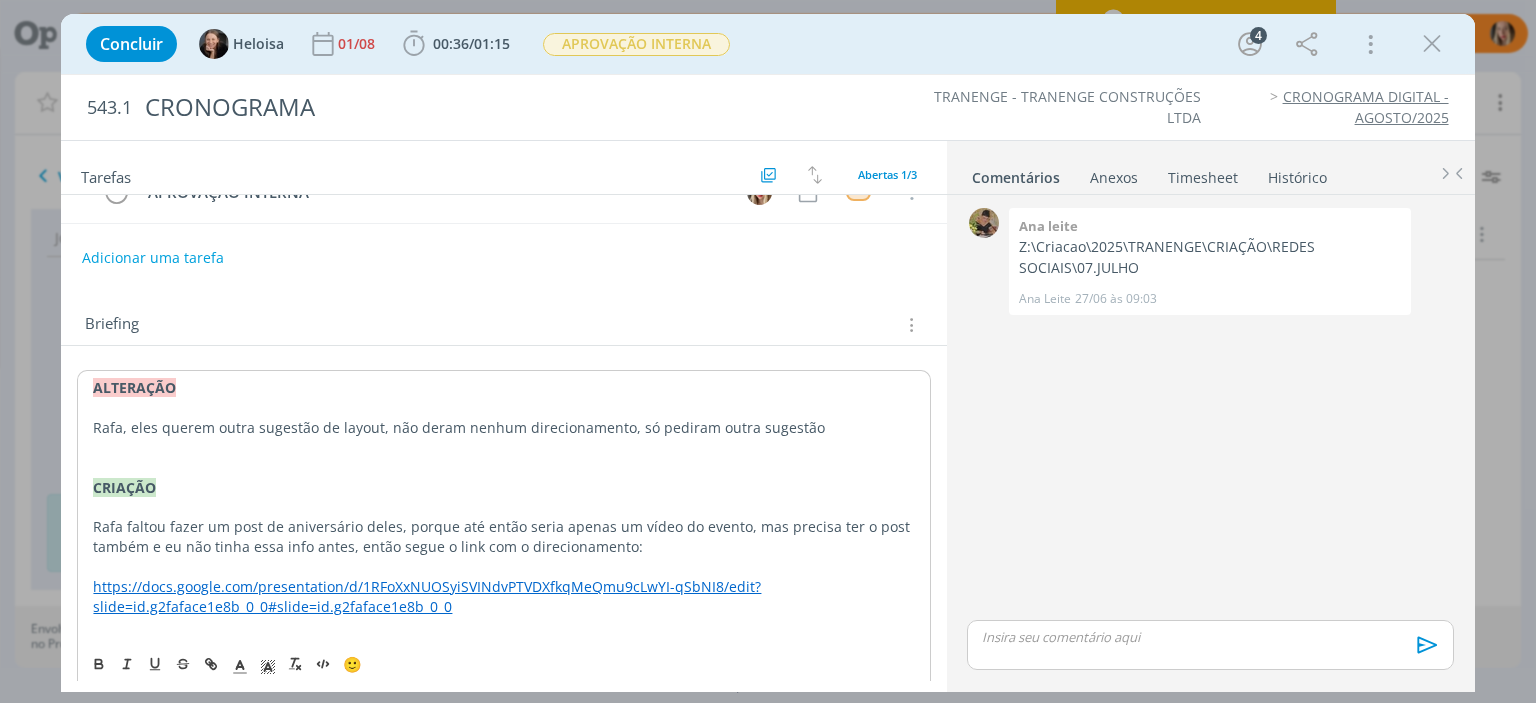 scroll, scrollTop: 28, scrollLeft: 0, axis: vertical 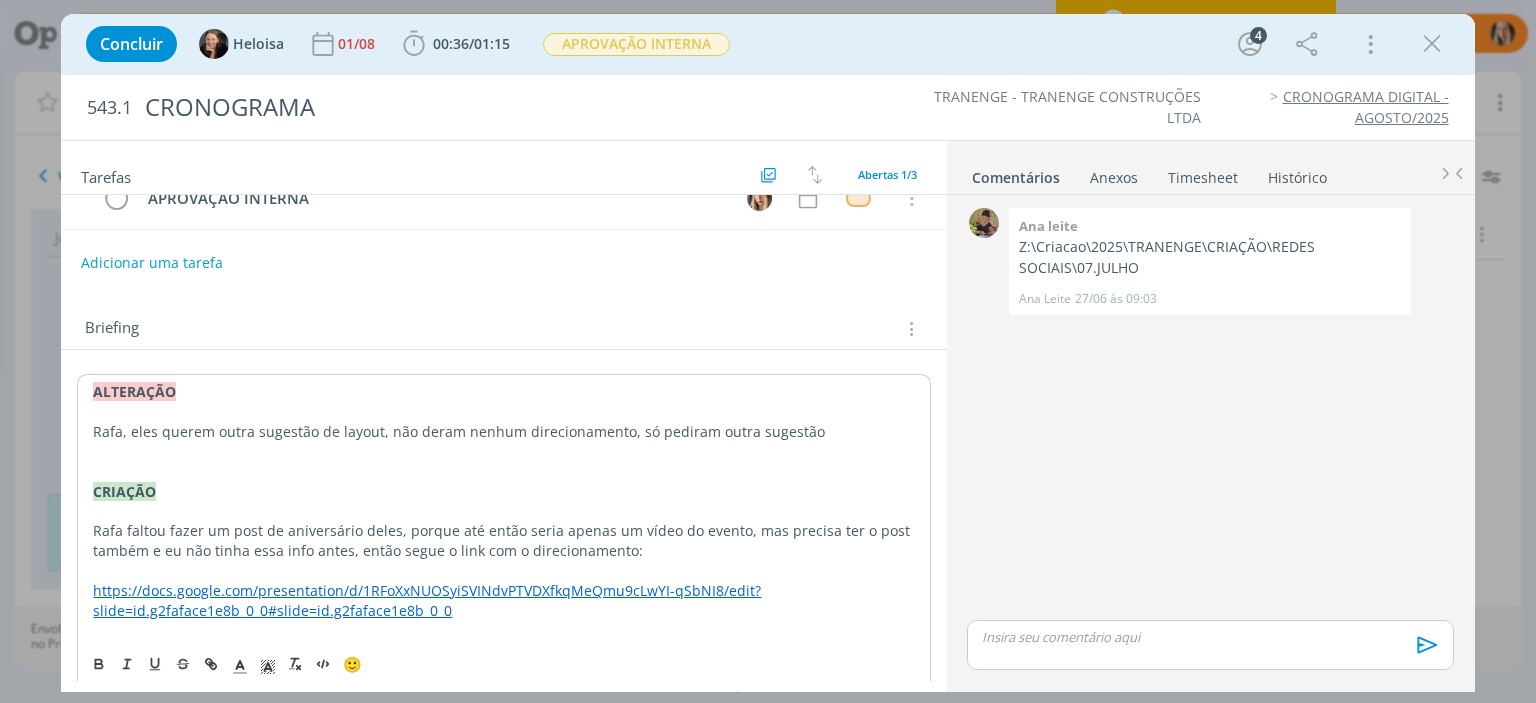 click on "Adicionar uma tarefa" at bounding box center (152, 263) 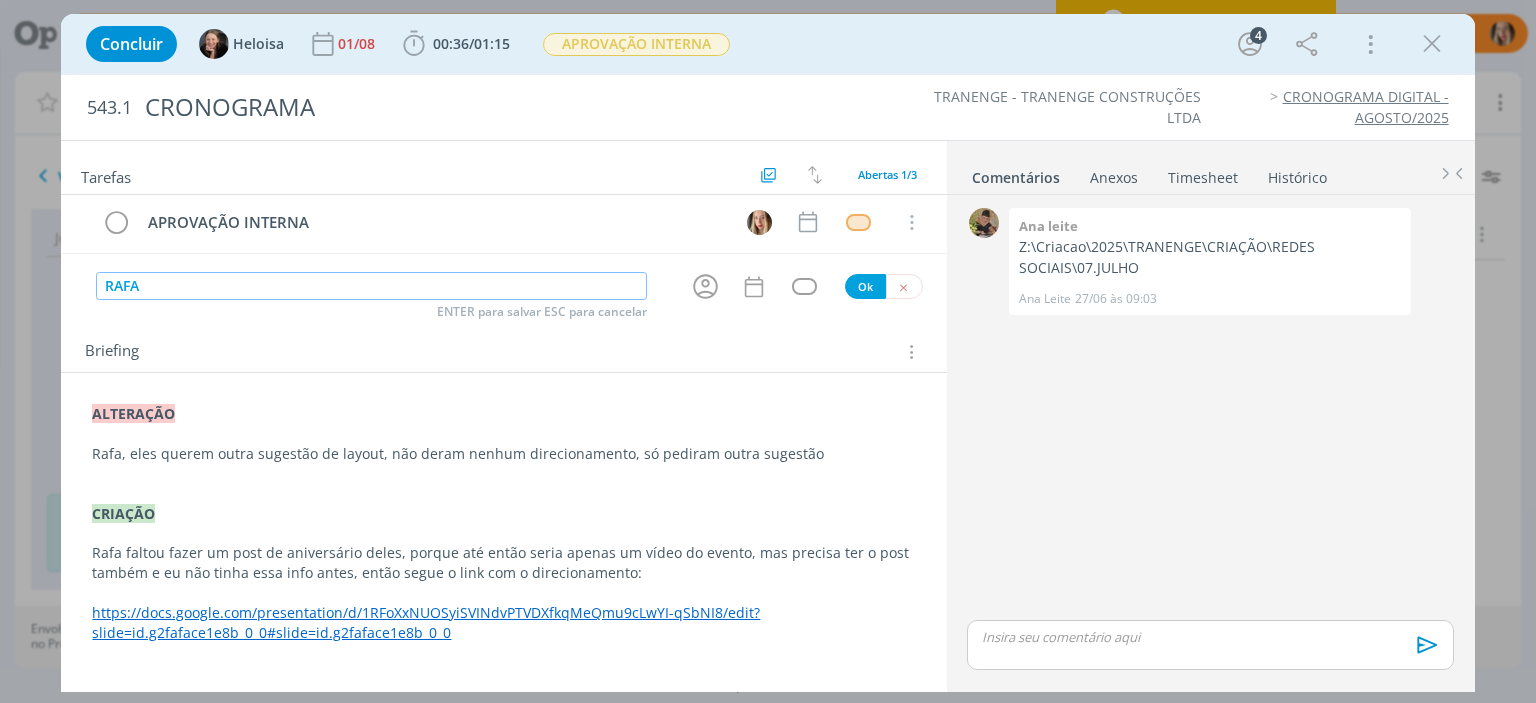 scroll, scrollTop: 0, scrollLeft: 0, axis: both 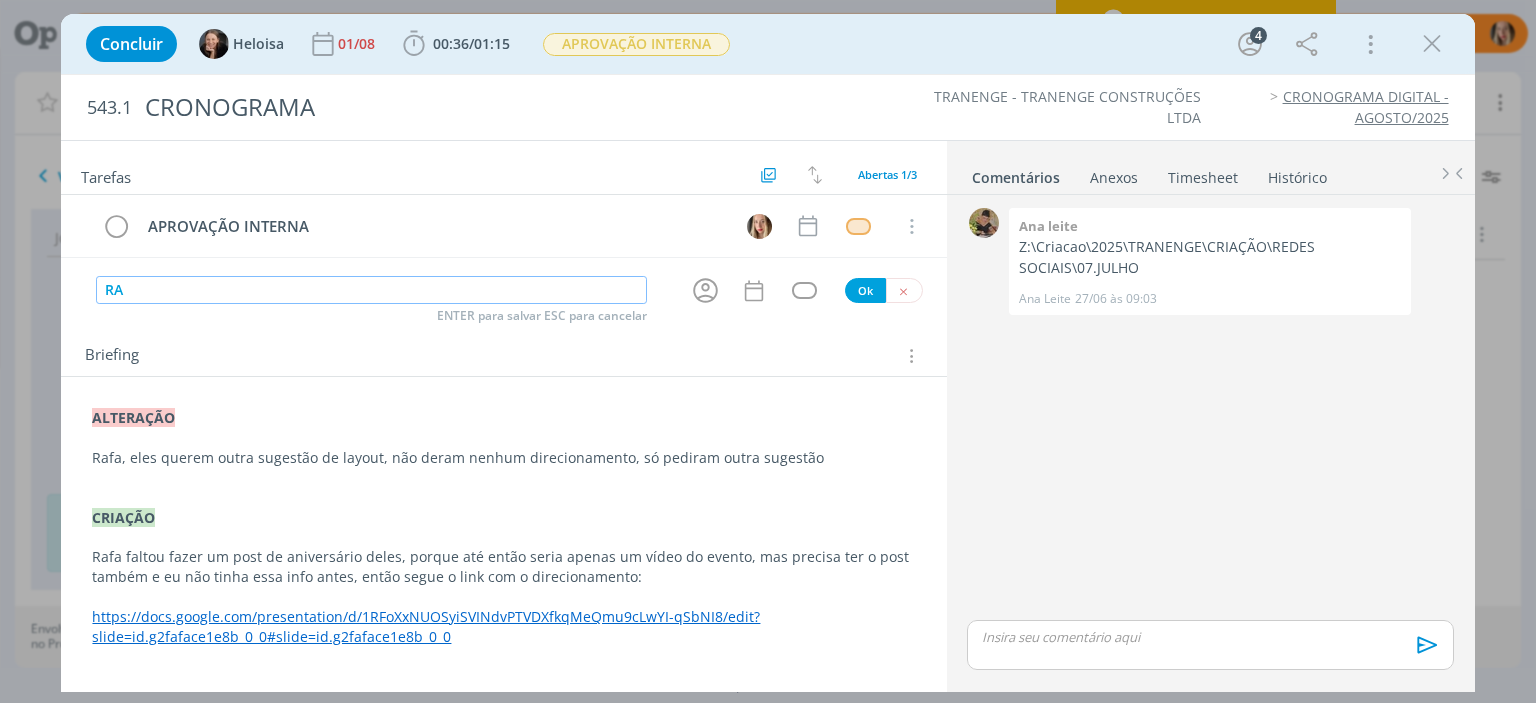 type on "R" 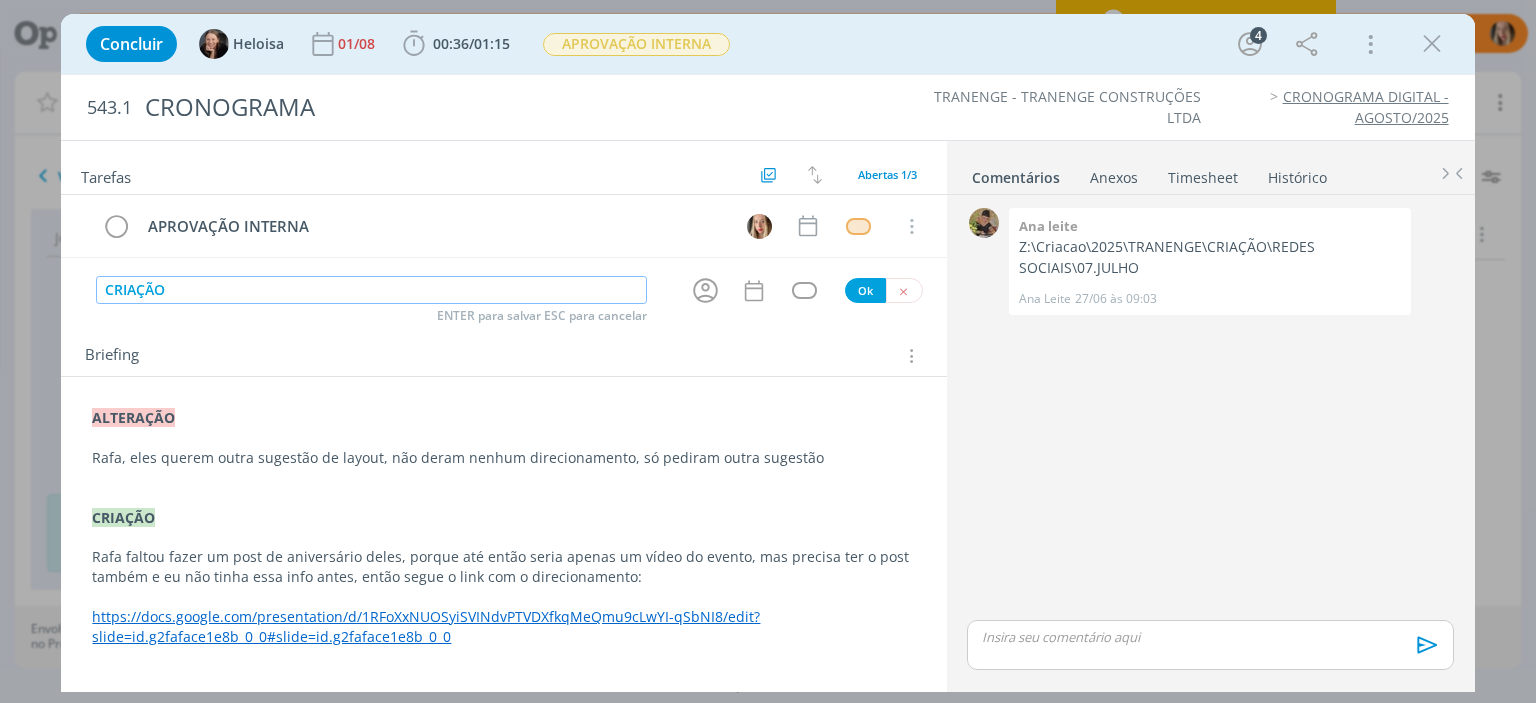 click 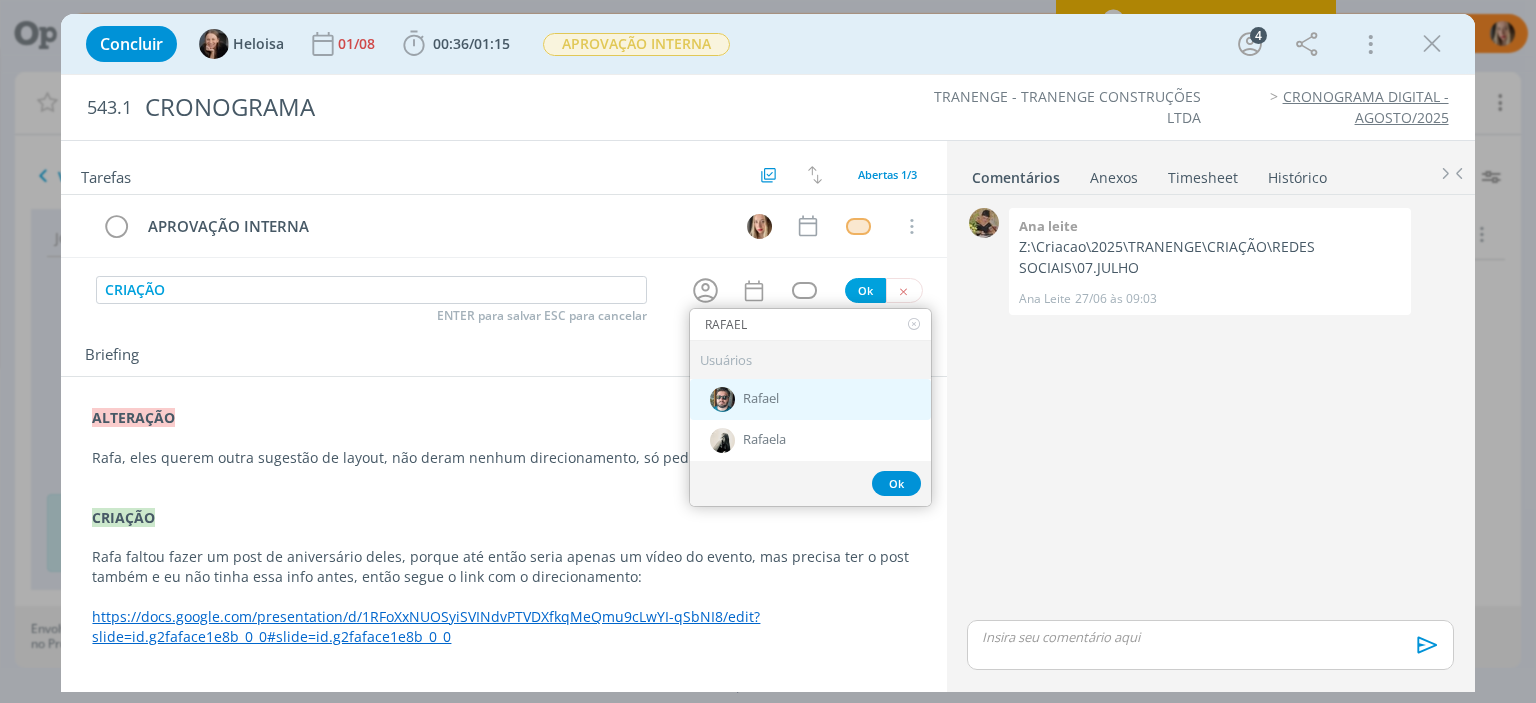 type on "RAFAEL" 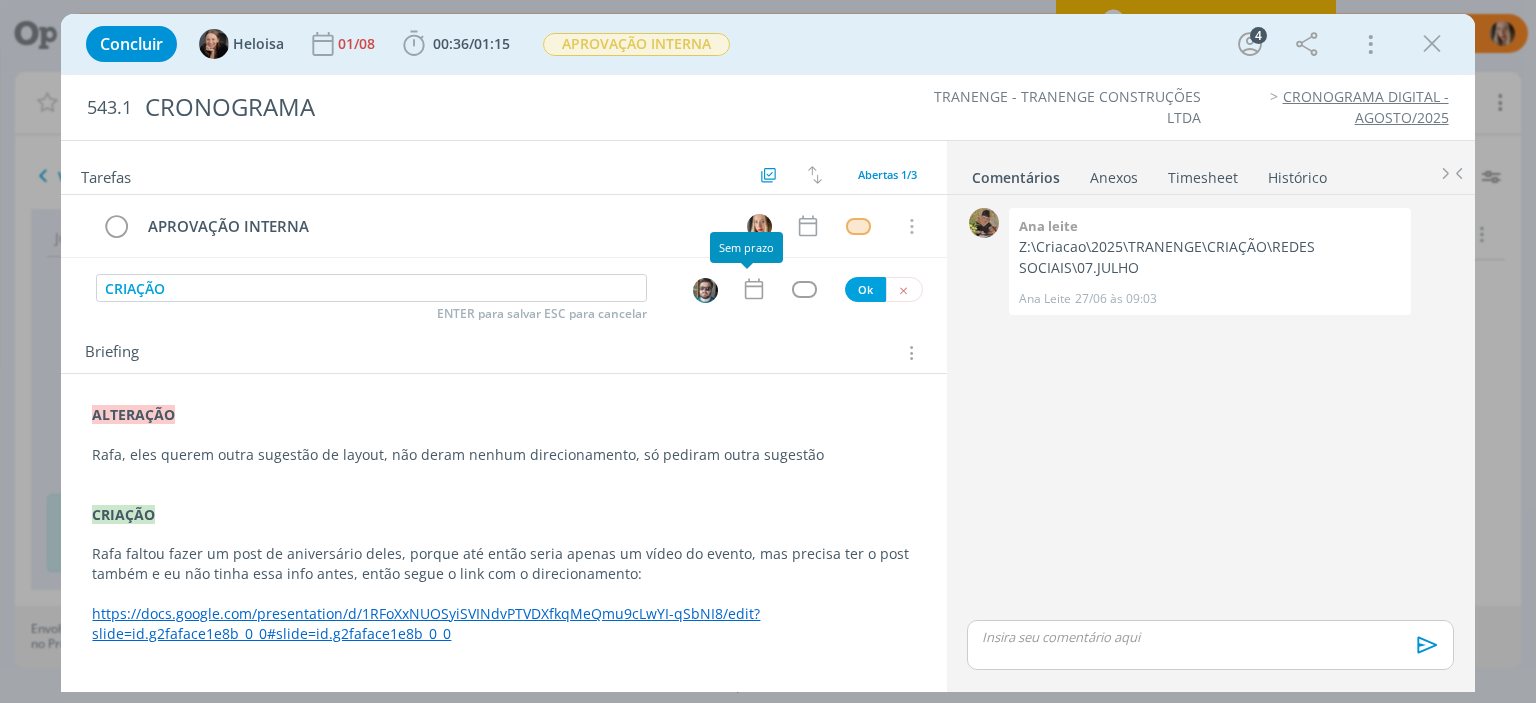 click 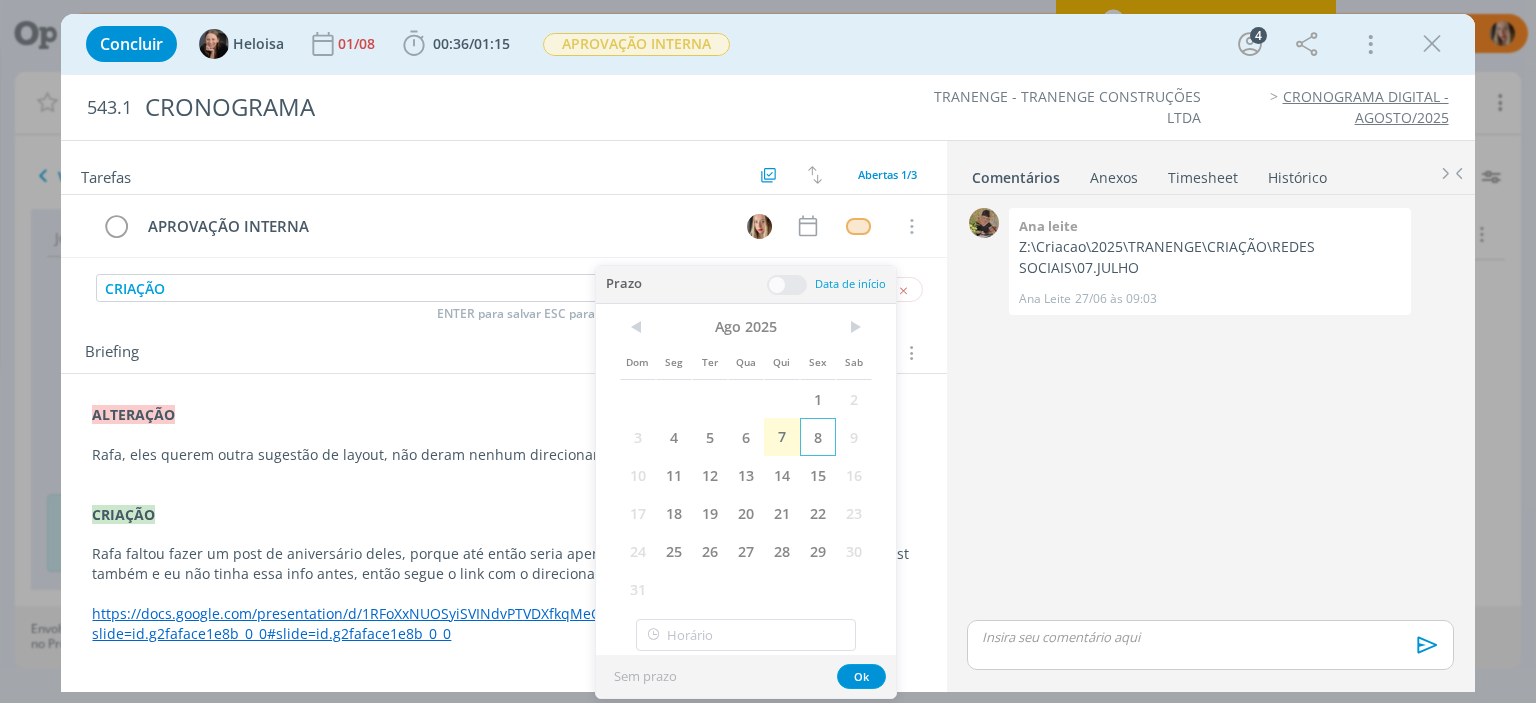 click on "8" at bounding box center [818, 437] 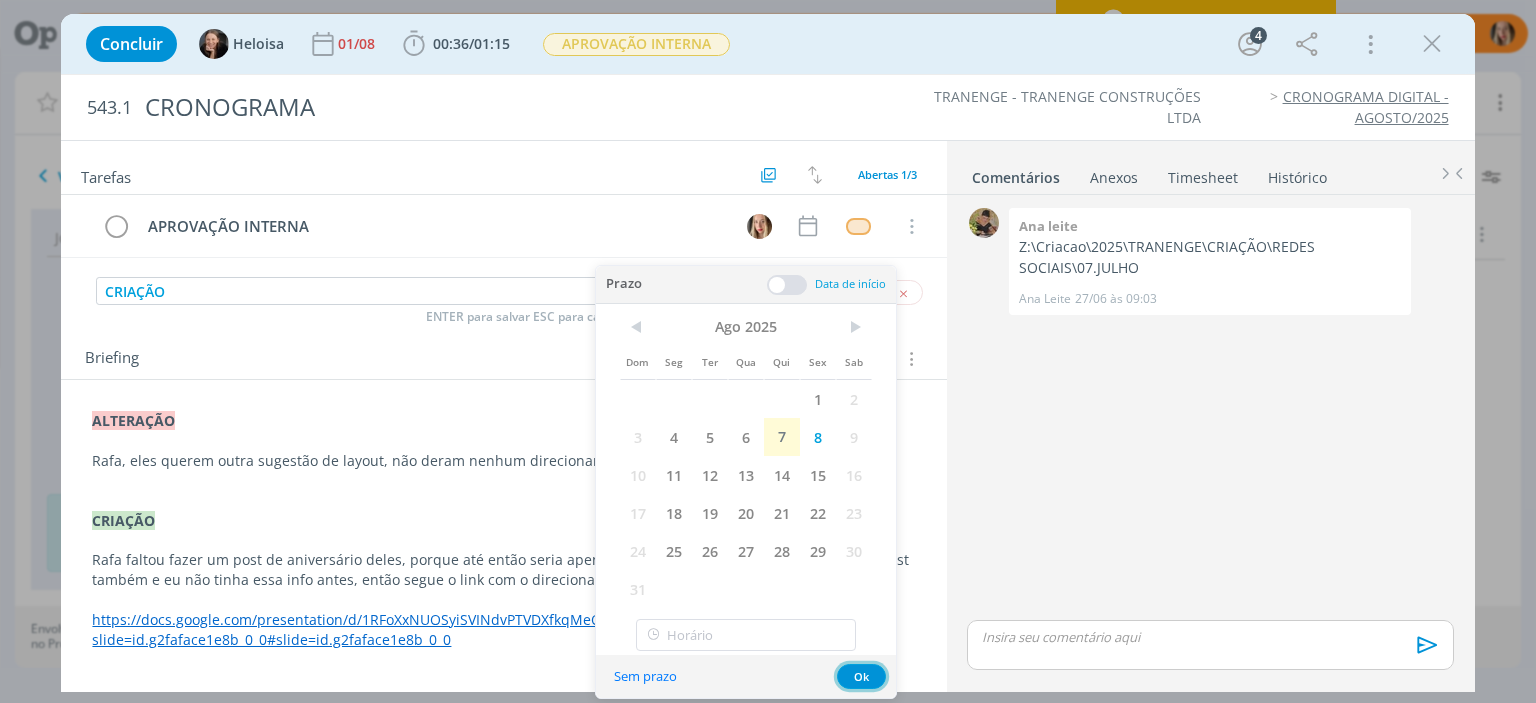 click on "Ok" at bounding box center (861, 676) 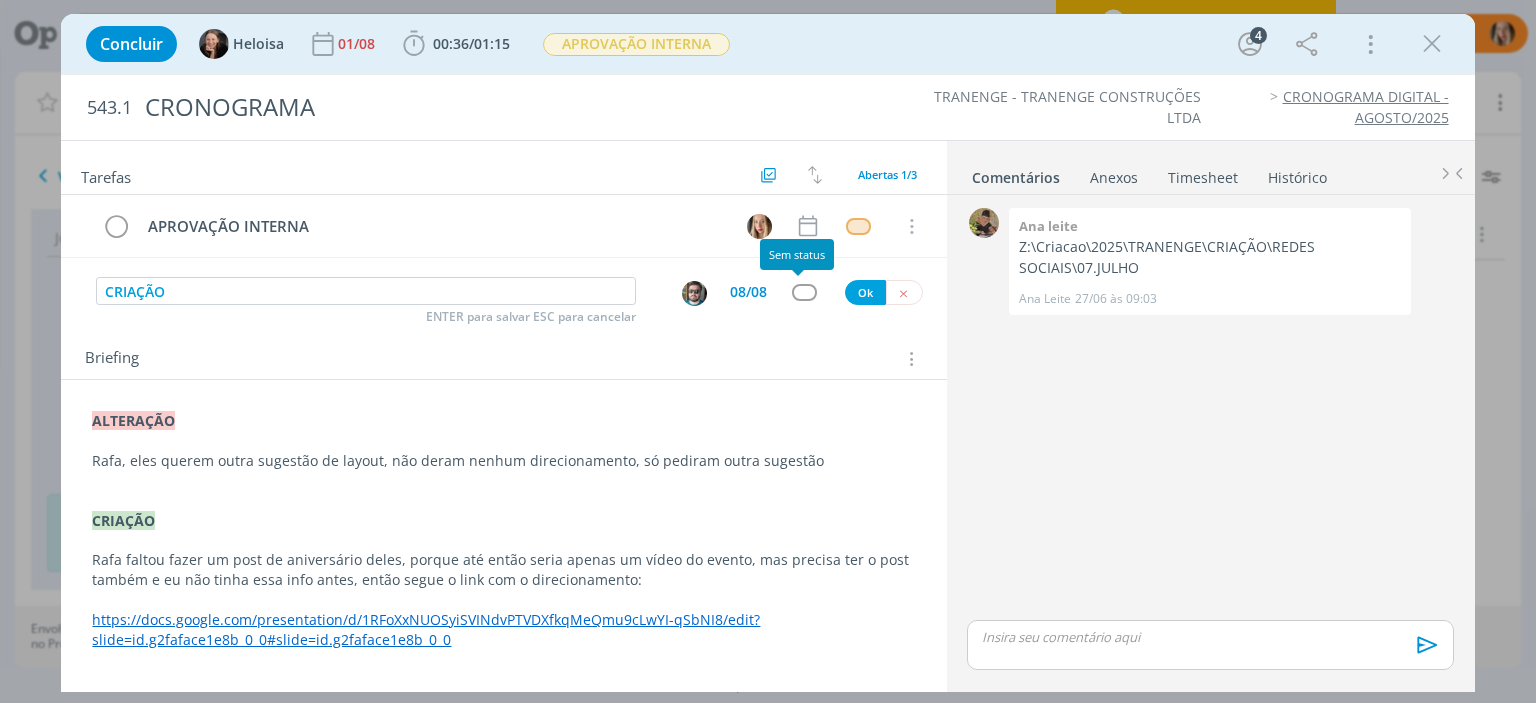 click at bounding box center [804, 292] 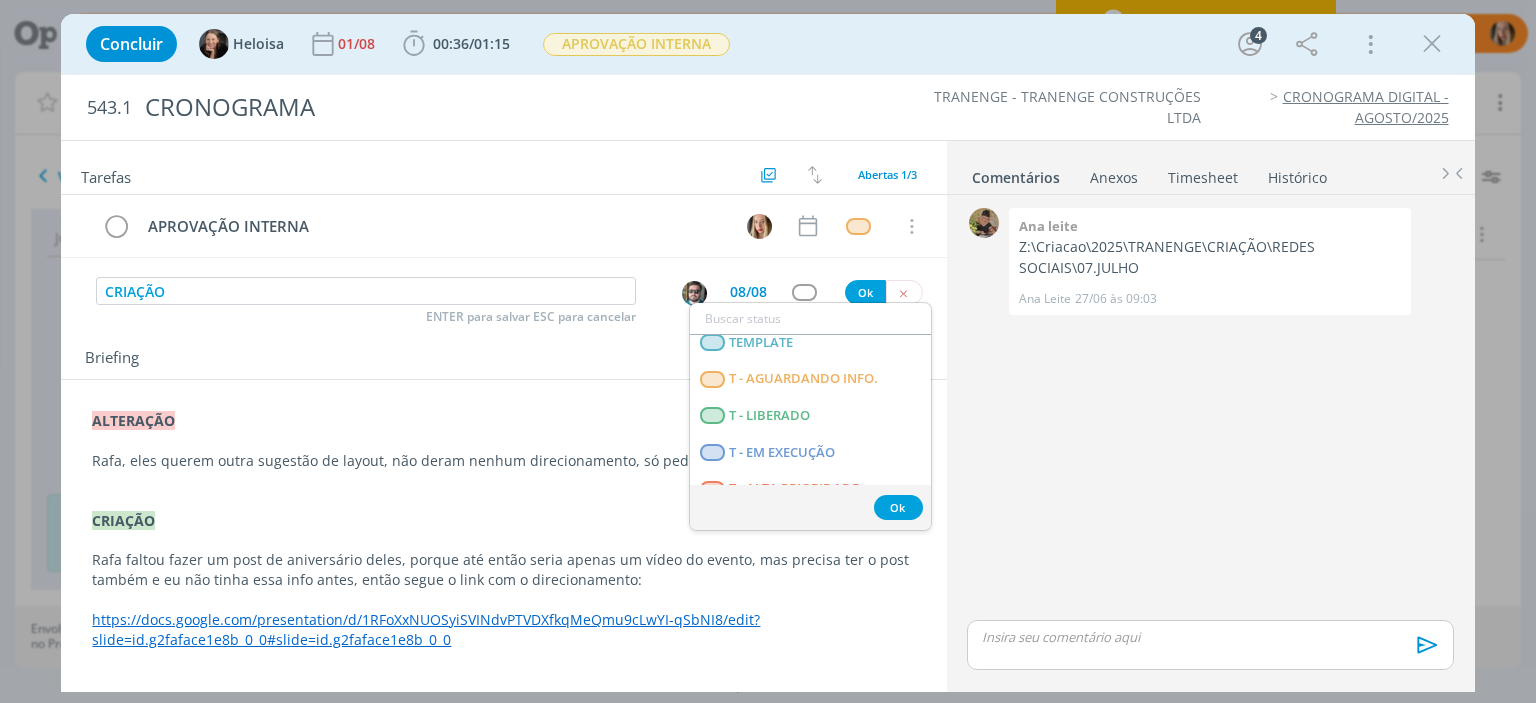 scroll, scrollTop: 510, scrollLeft: 0, axis: vertical 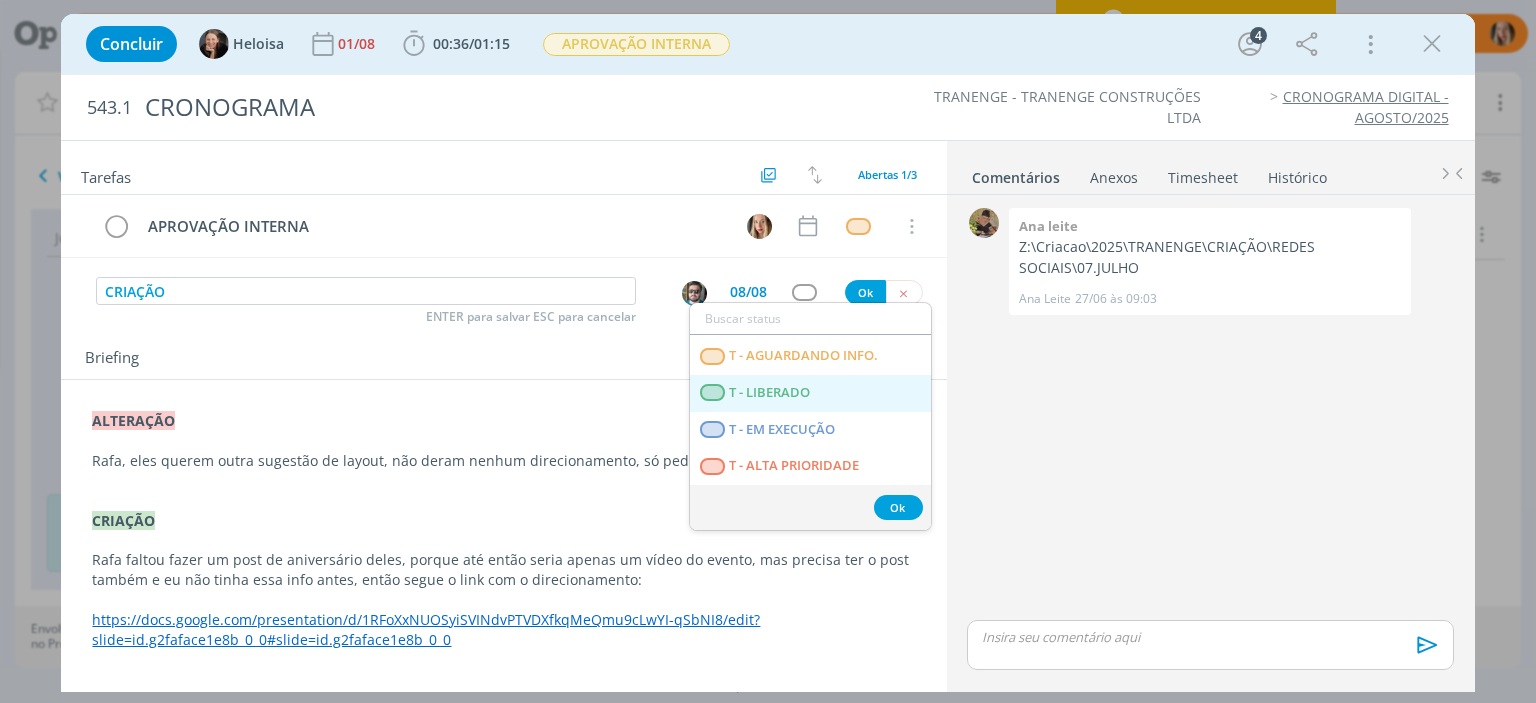 click on "T - LIBERADO" at bounding box center (770, 393) 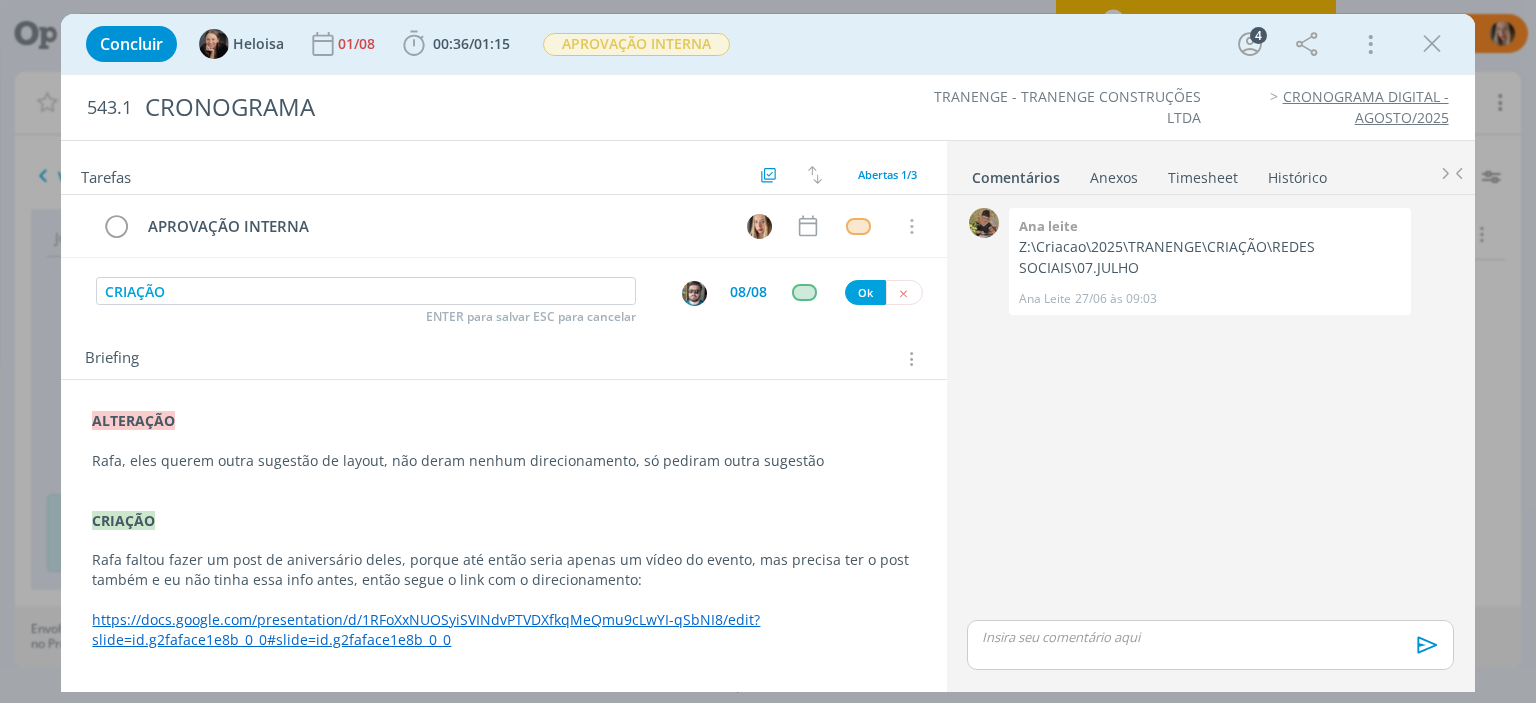click on "CRIAÇÃO ENTER para salvar ESC para cancelar 08/08 Ok" at bounding box center (503, 292) 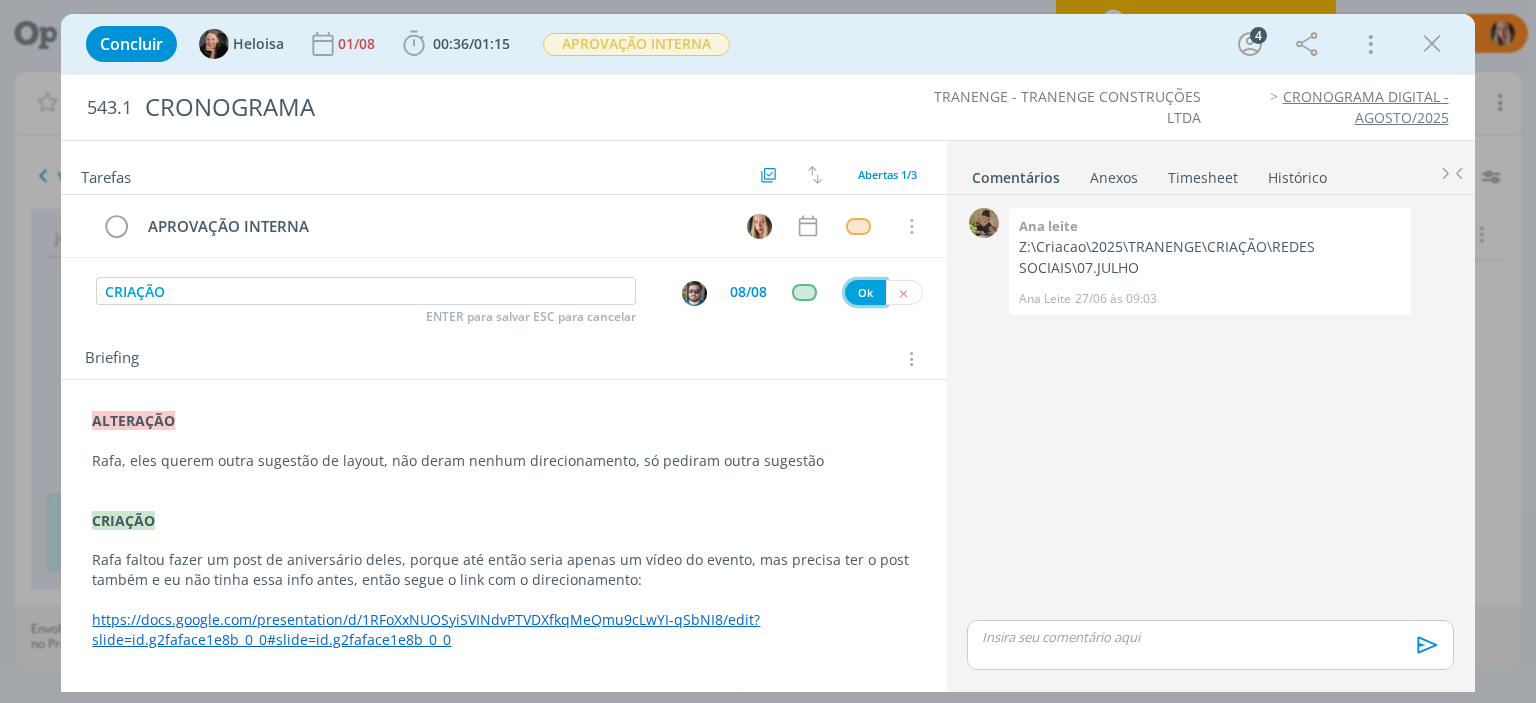 click on "Ok" at bounding box center [865, 292] 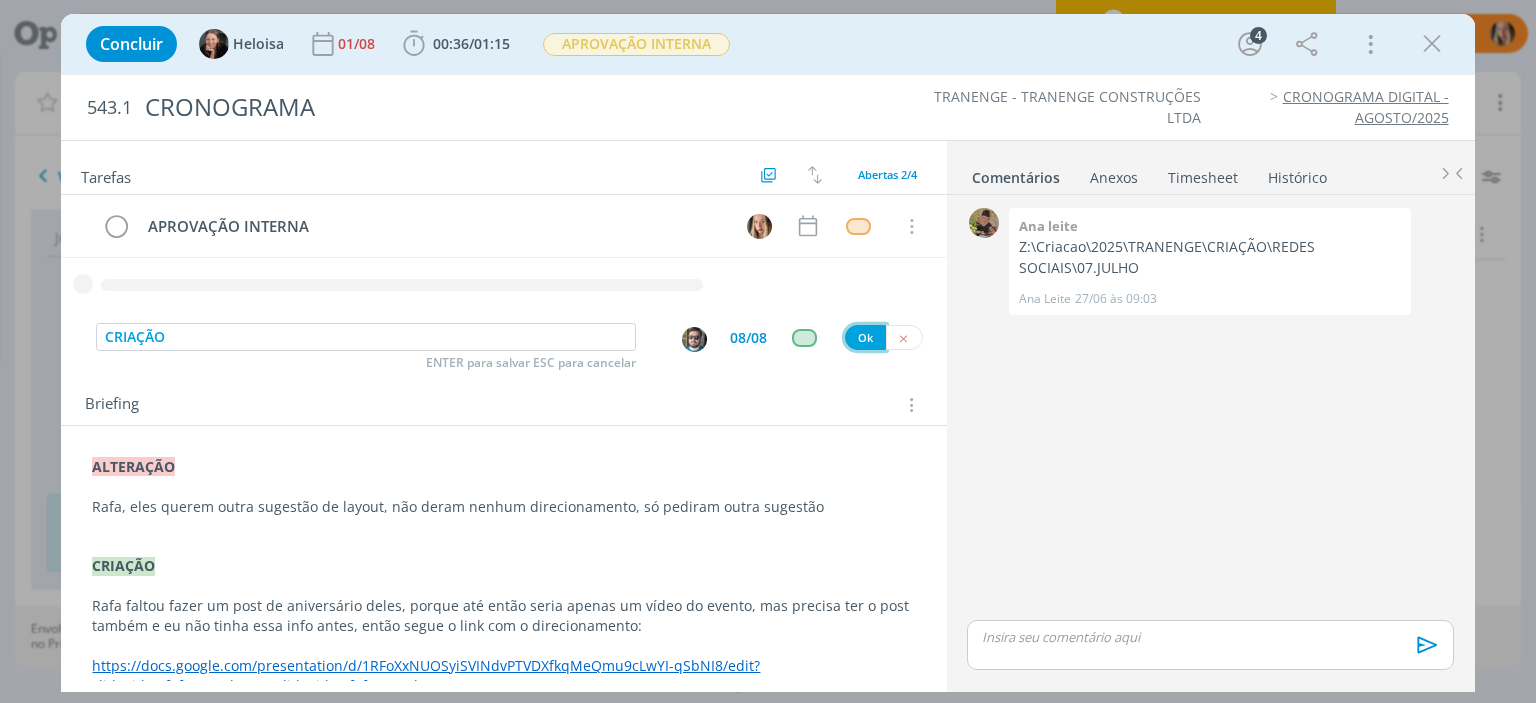 type 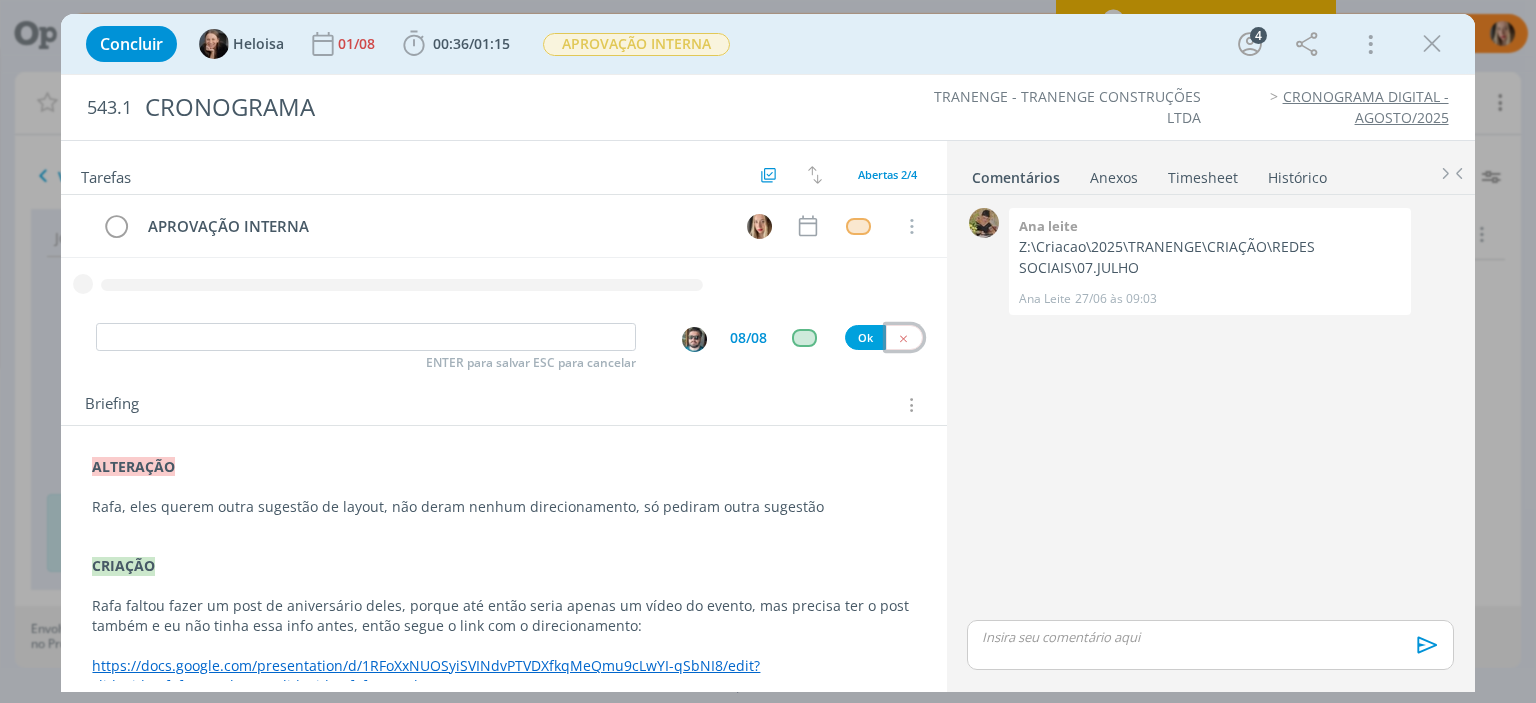 click at bounding box center (903, 338) 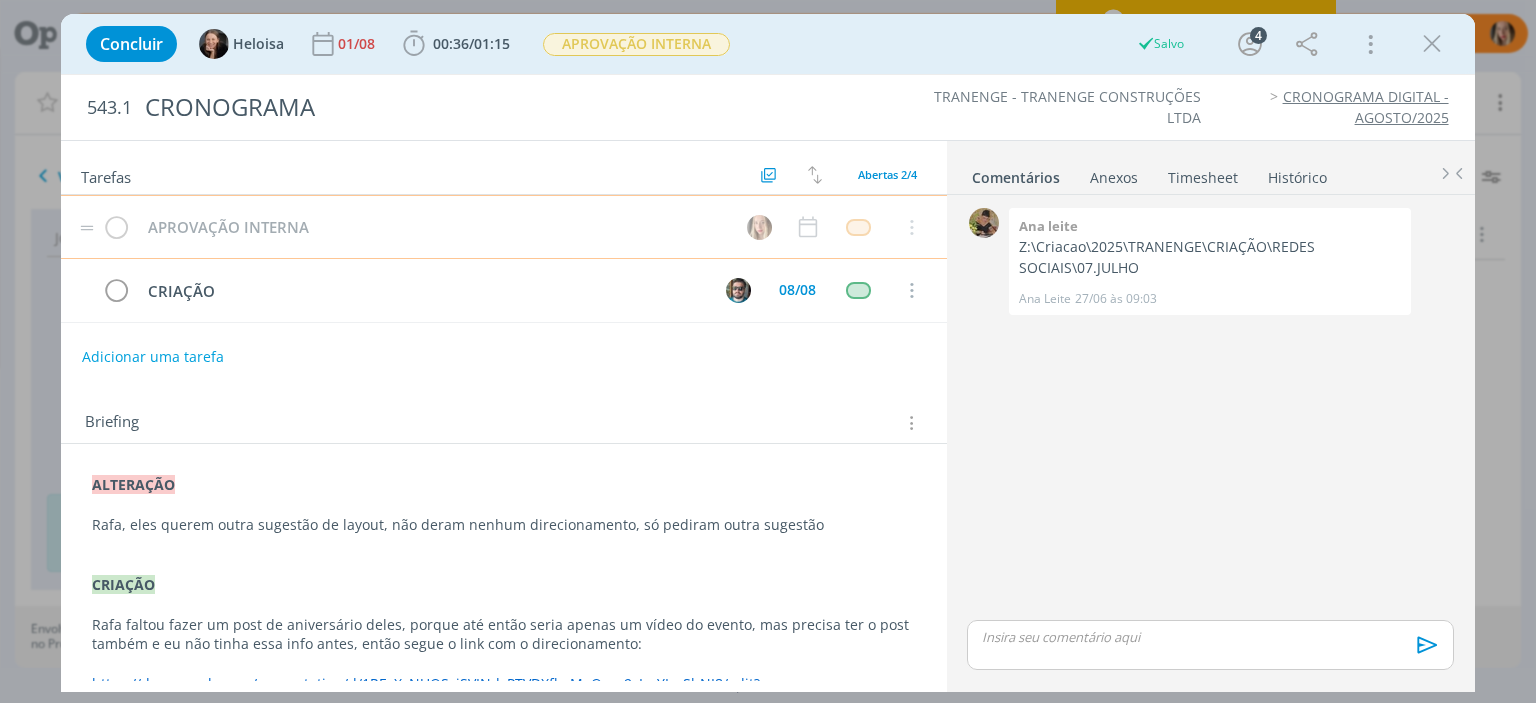 type 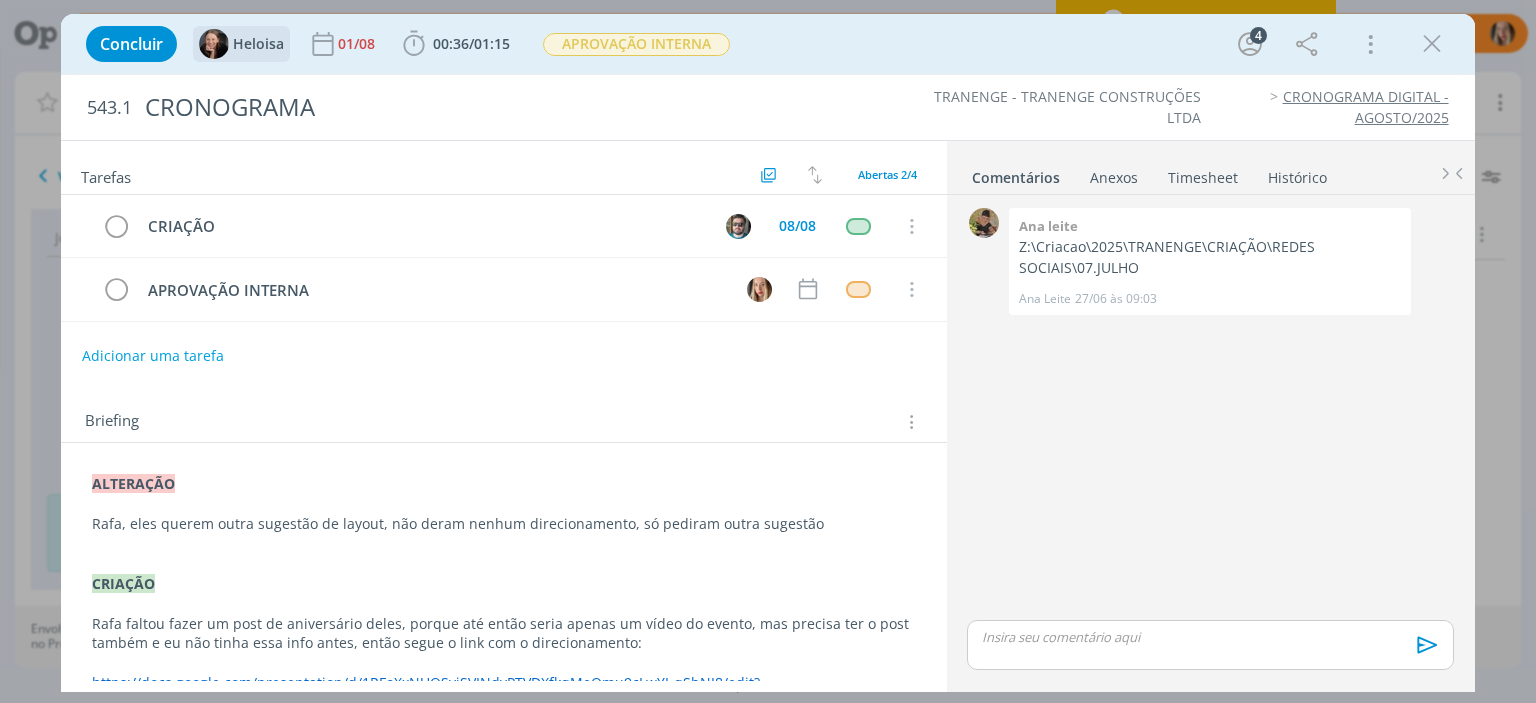 click on "Heloisa" at bounding box center (258, 44) 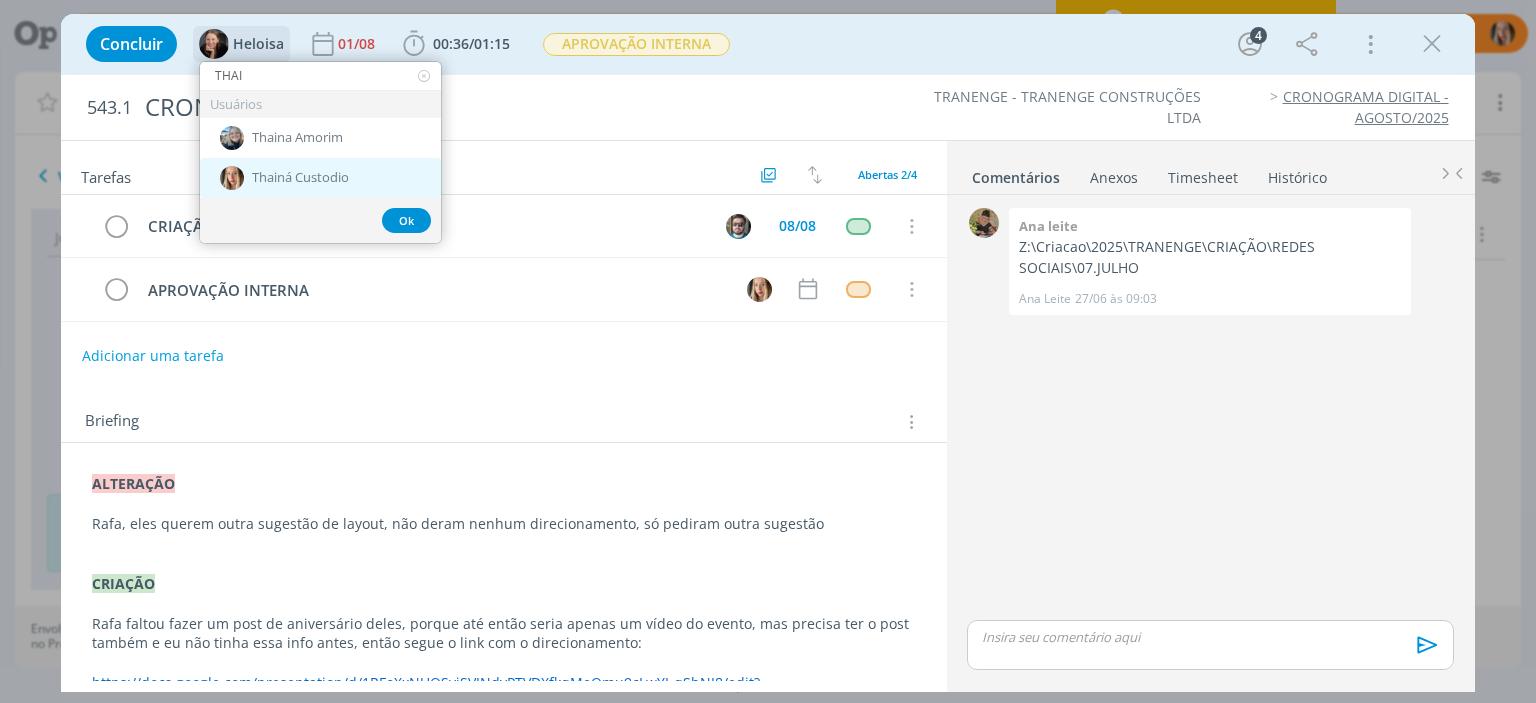 type on "THAI" 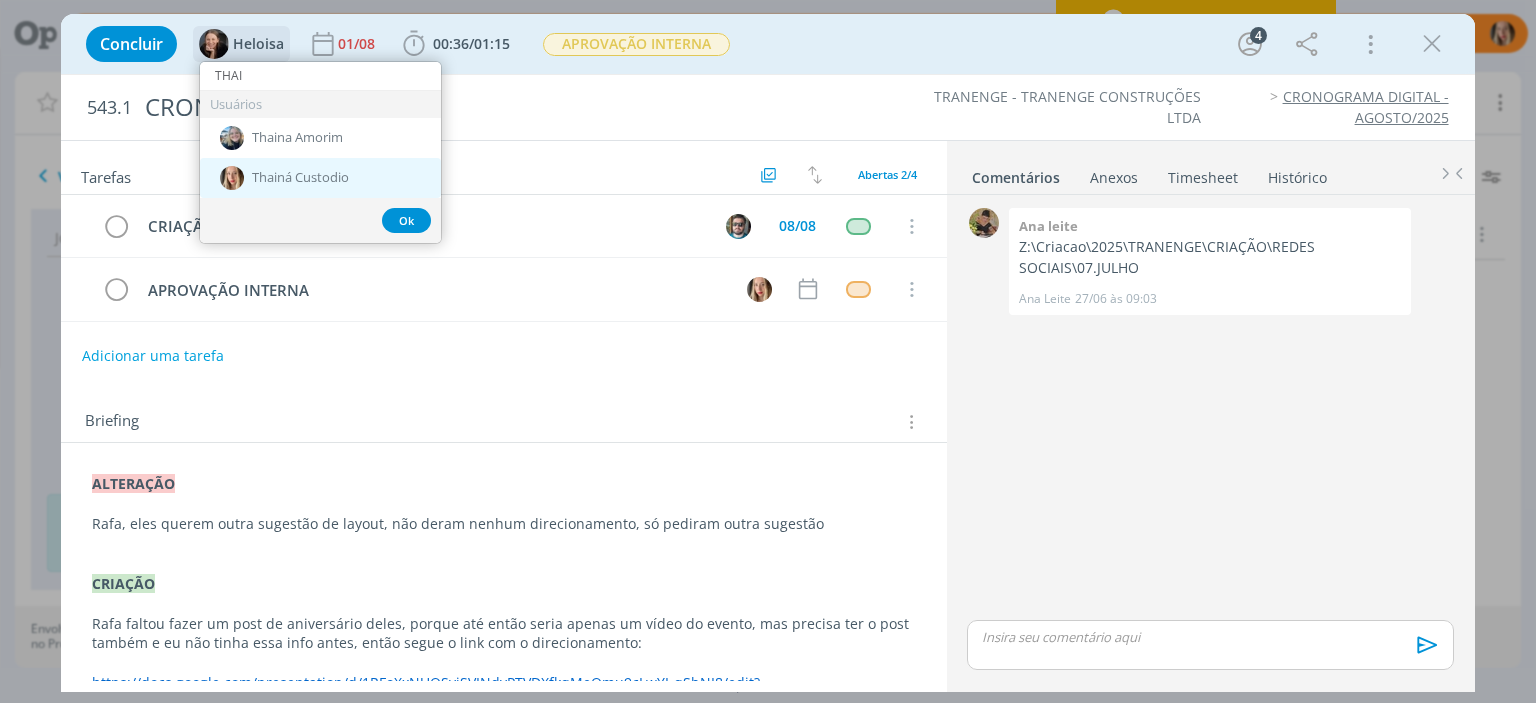click on "Thainá Custodio" at bounding box center [300, 178] 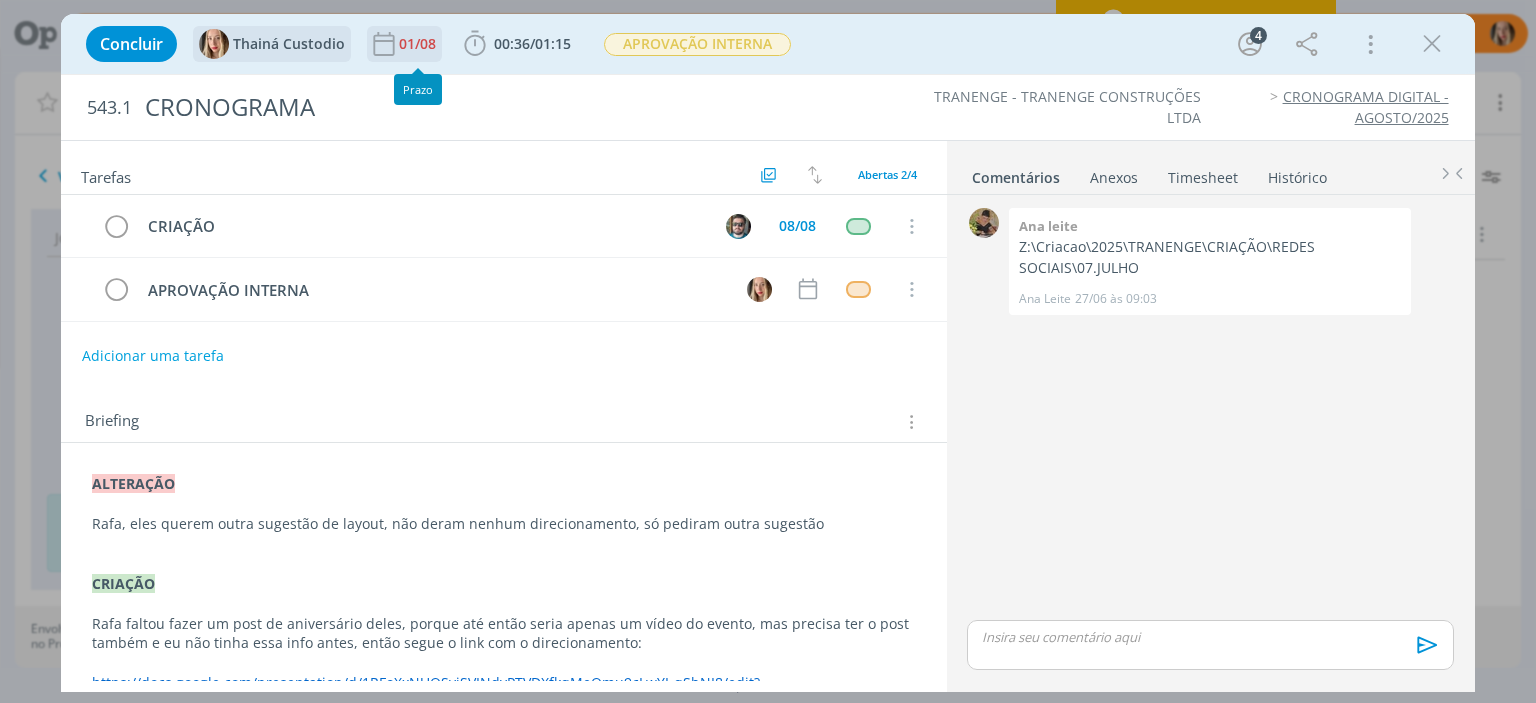 click on "01/08" at bounding box center [419, 44] 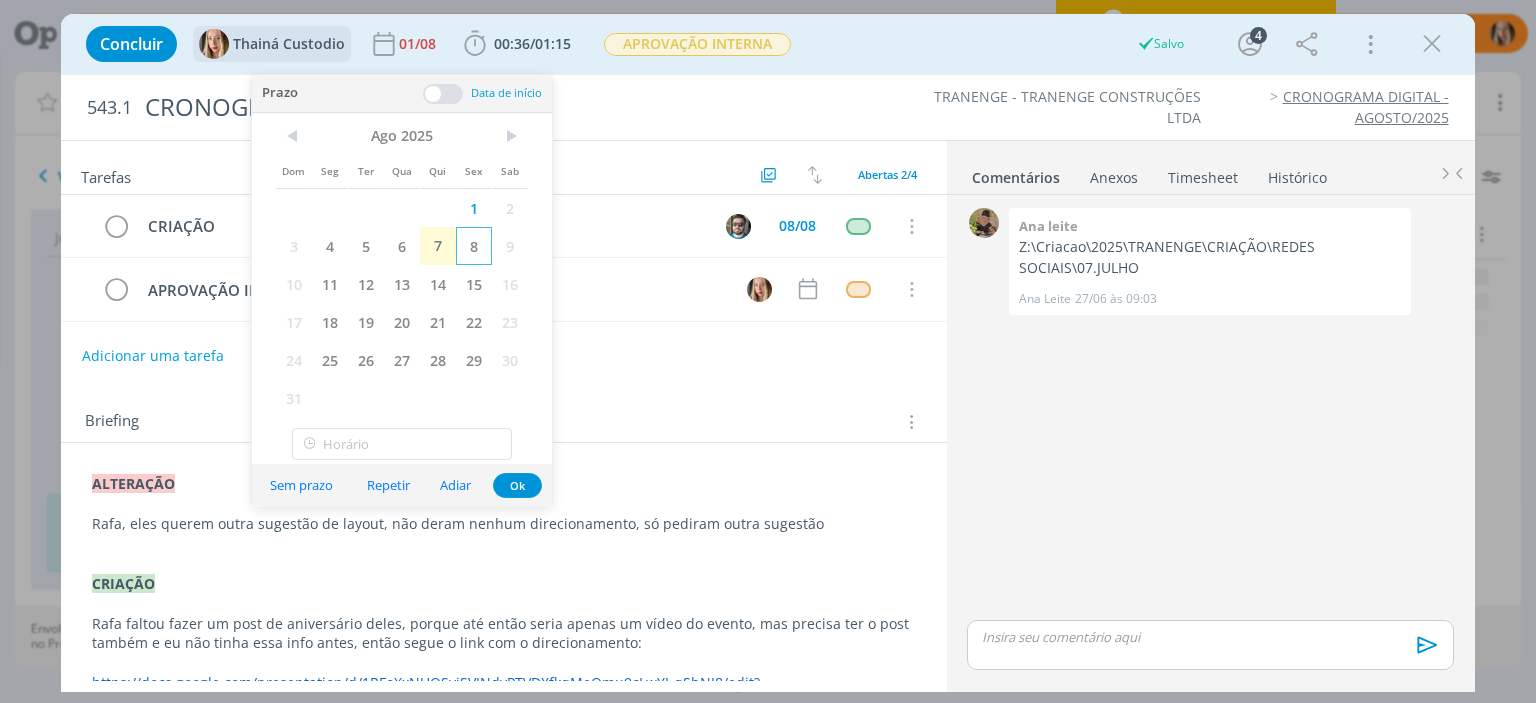 click on "8" at bounding box center [474, 246] 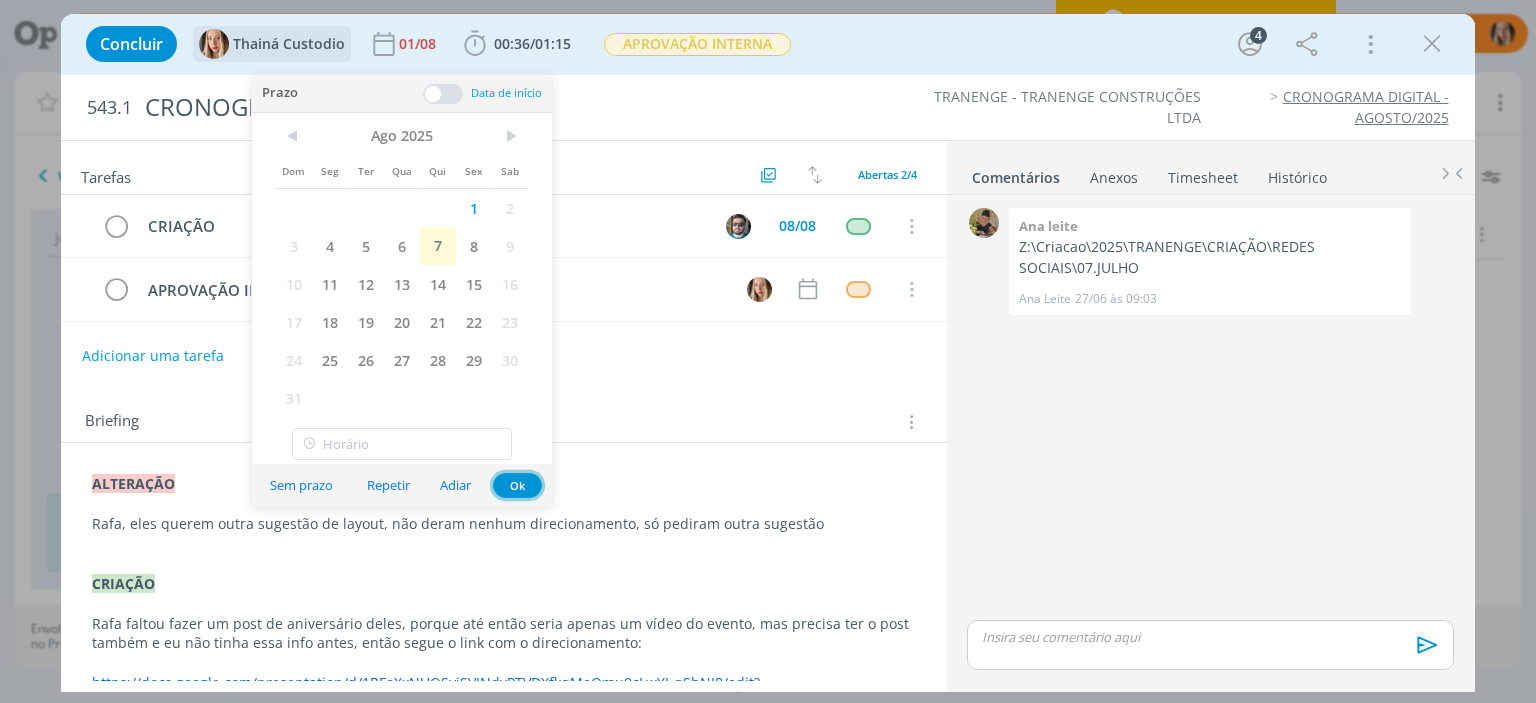 click on "Ok" at bounding box center [517, 485] 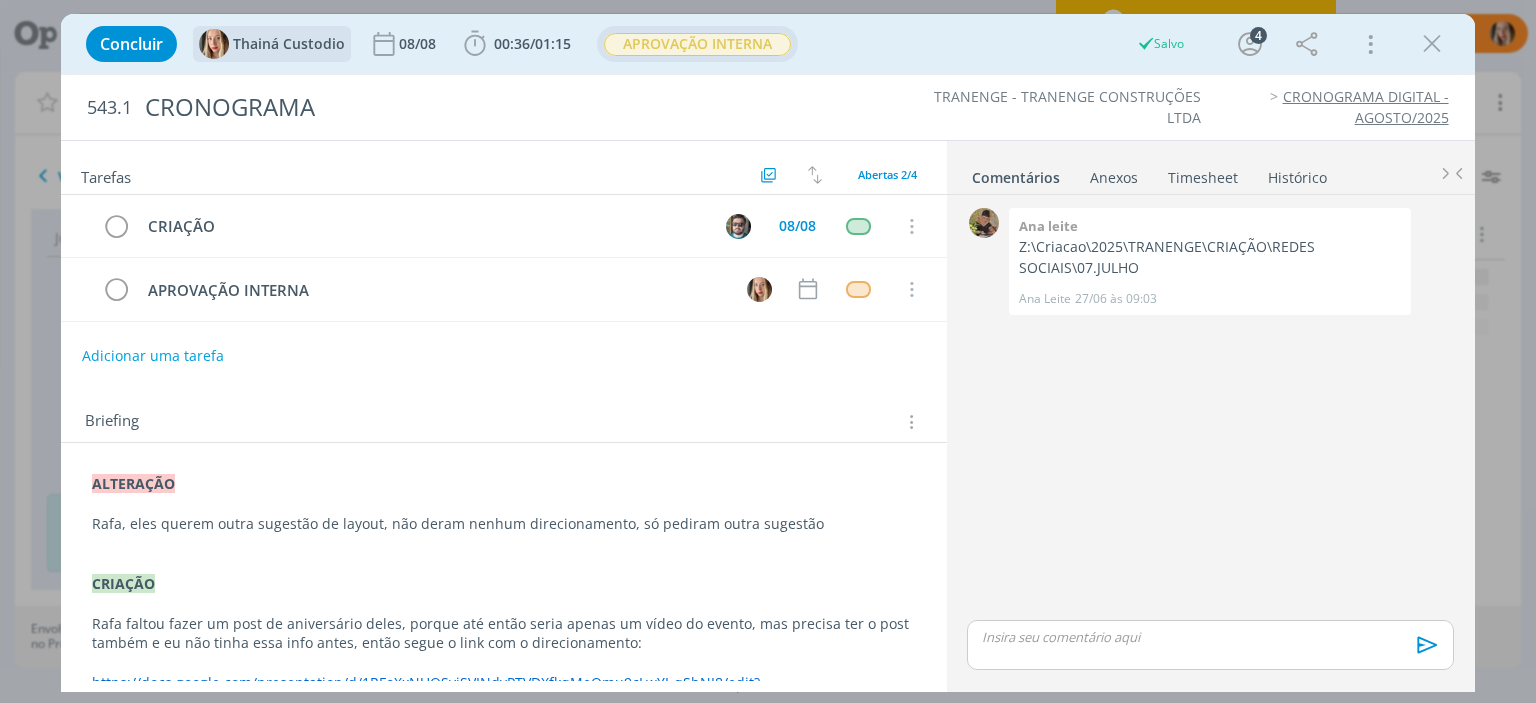 click on "APROVAÇÃO INTERNA" at bounding box center [697, 44] 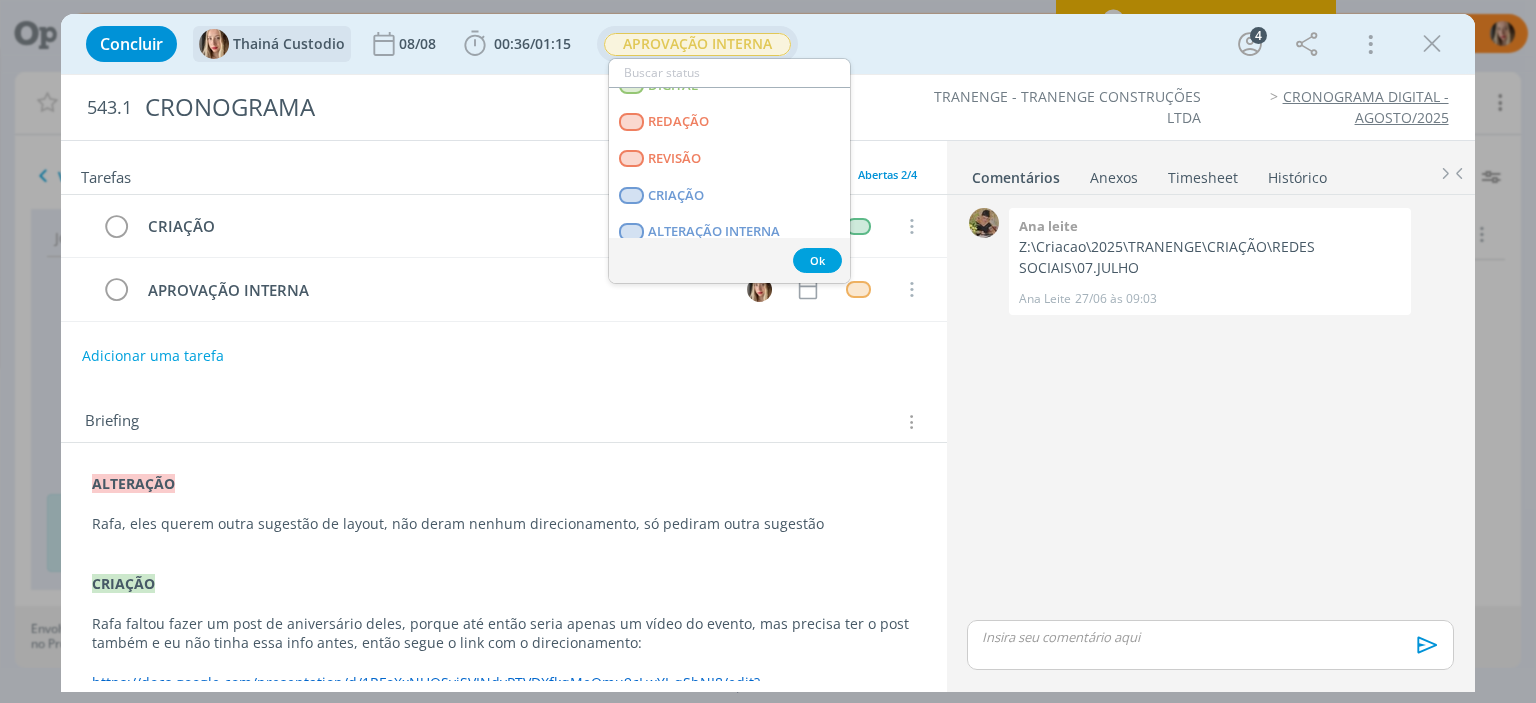 scroll, scrollTop: 46, scrollLeft: 0, axis: vertical 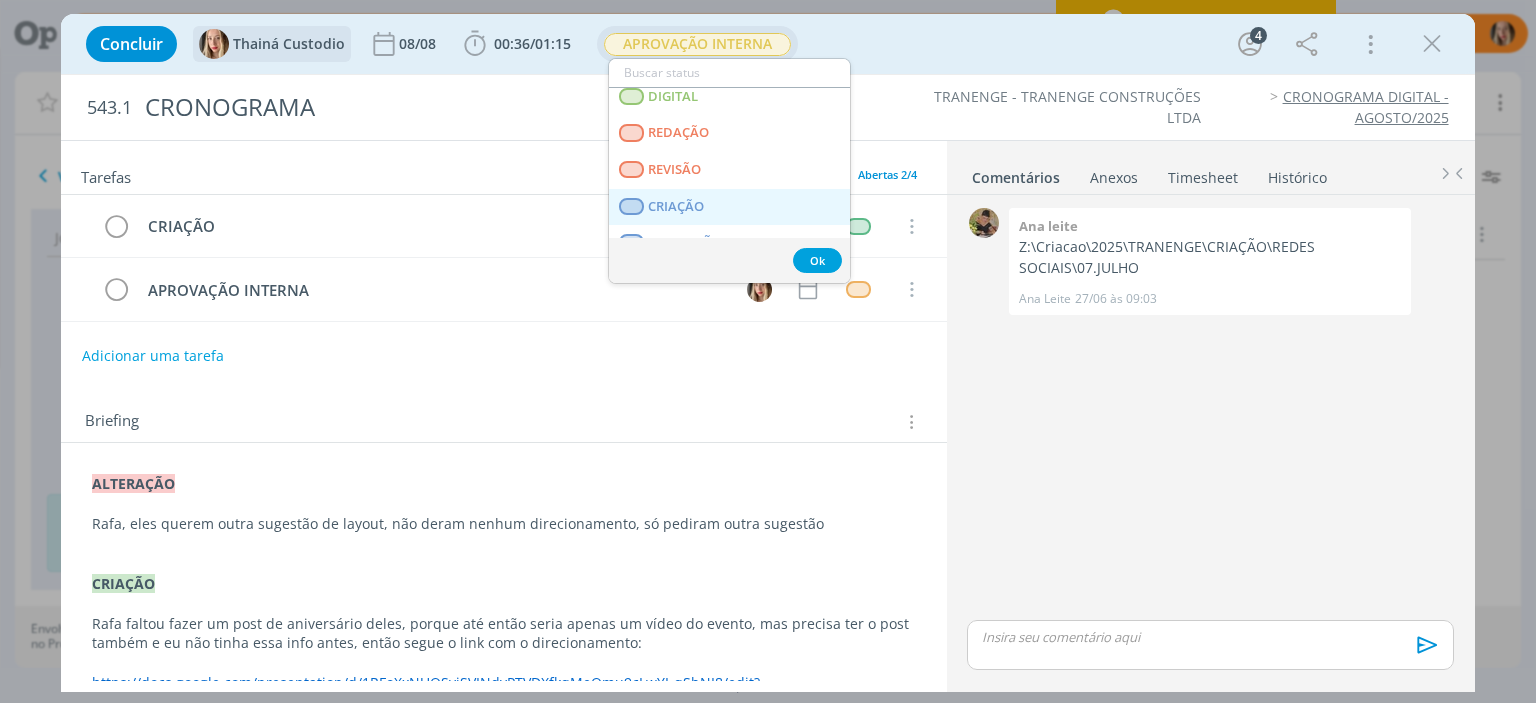click on "CRIAÇÃO" at bounding box center (677, 207) 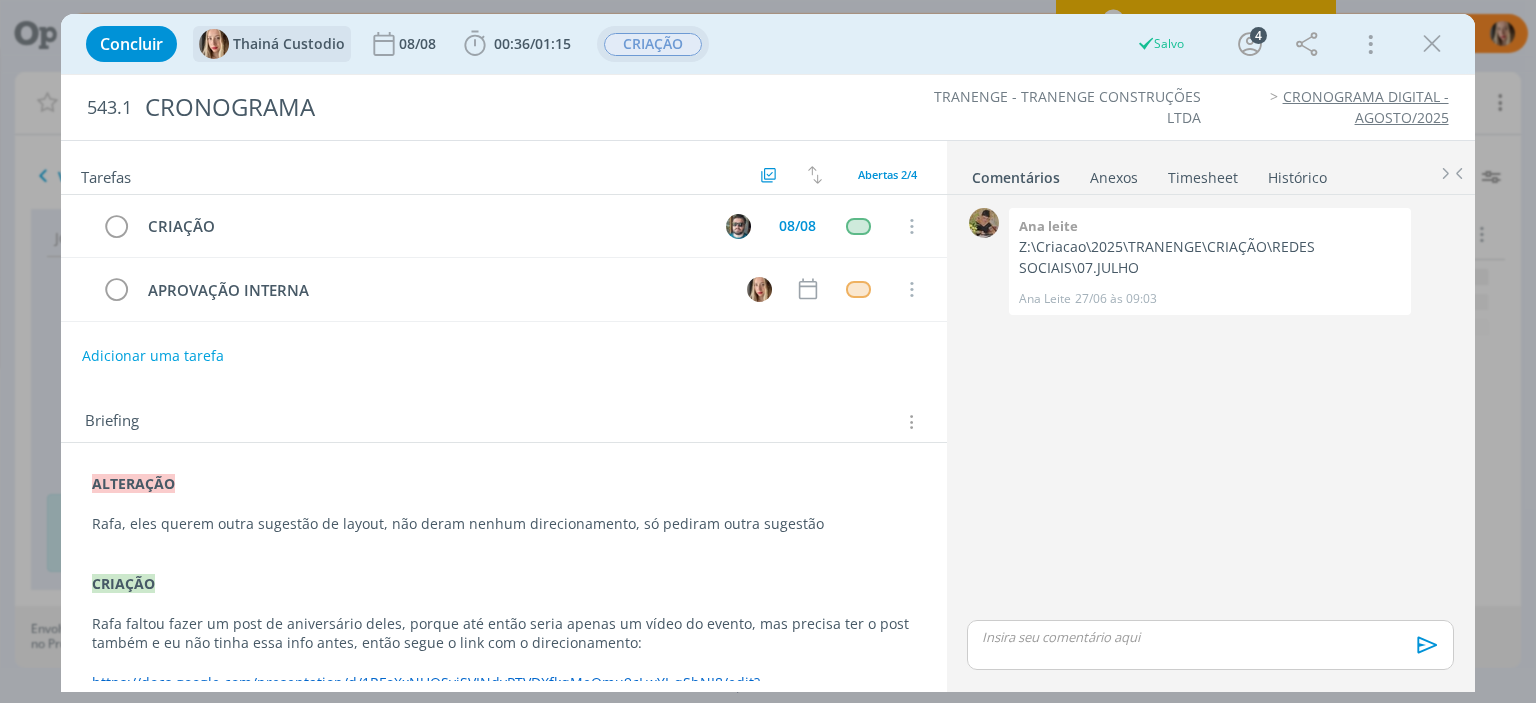click on "Rafa, eles querem outra sugestão de layout, não deram nenhum direcionamento, só pediram outra sugestão" at bounding box center (503, 524) 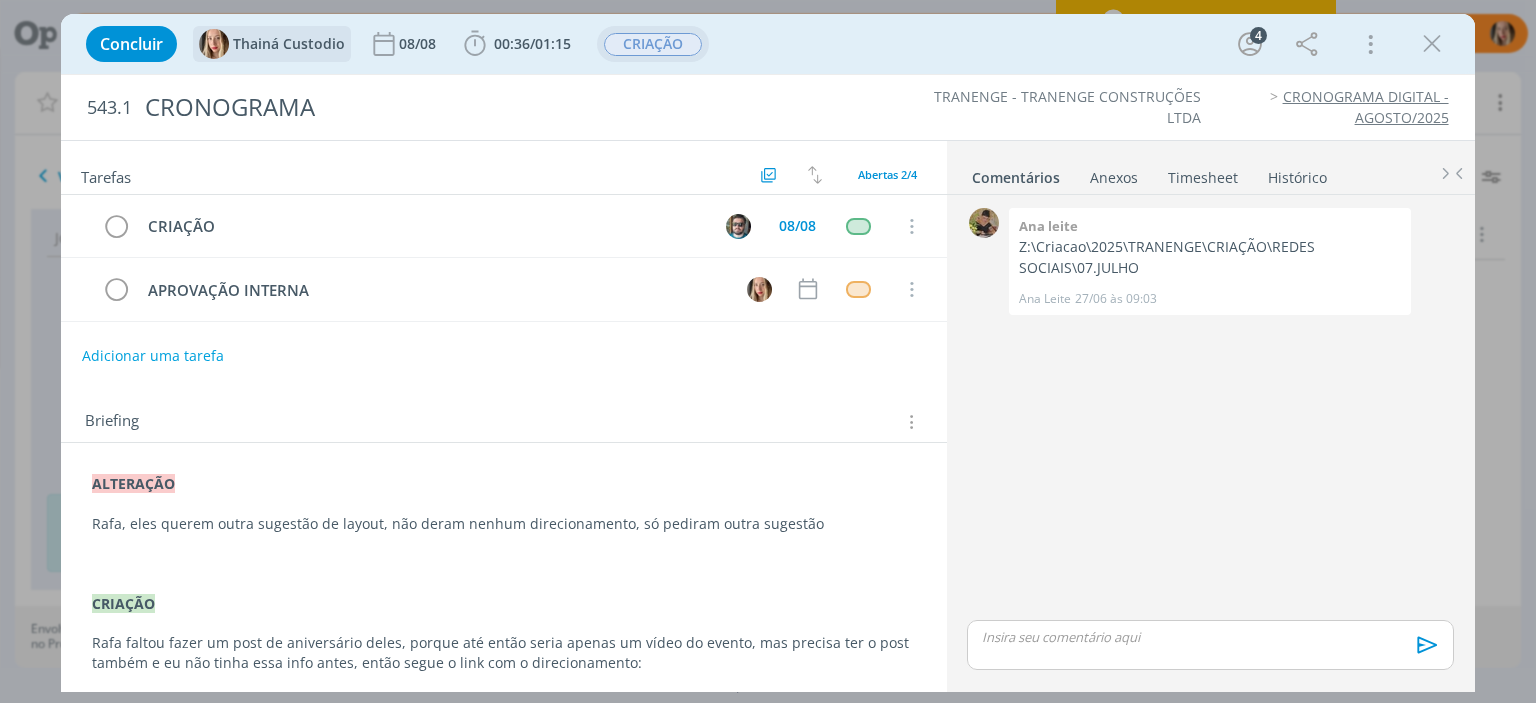 click at bounding box center (503, 564) 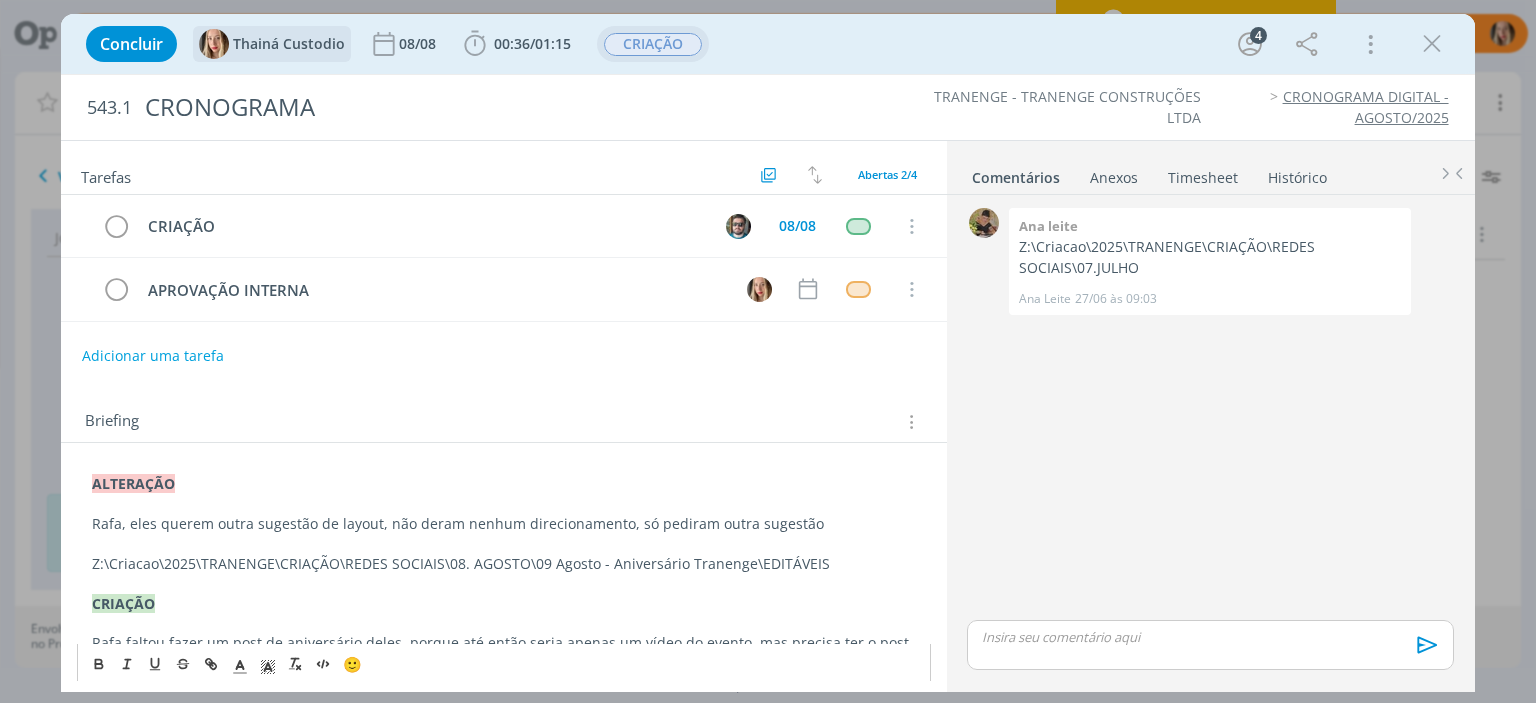 click on "ALTERAÇÃO Rafa, eles querem outra sugestão de layout, não deram nenhum direcionamento, só pediram outra sugestão Z:\Criacao\2025\TRANENGE\CRIAÇÃO\REDES SOCIAIS\08. AGOSTO\09 Agosto - Aniversário Tranenge\EDITÁVEIS CRIAÇÃO Rafa faltou fazer um post de aniversário deles, porque até então seria apenas um vídeo do evento, mas precisa ter o post também e eu não tinha essa info antes, então segue o link com o direcionamento: https://docs.google.com/presentation/d/1RFoXxNUOSyiSVINdvPTVDXfkqMeQmu9cLwYI-qSbNI8/edit?slide=id.g2faface1e8b_0_0#slide=id.g2faface1e8b_0_0 CRIAÇÃO \ Cronograma:  https://docs.google.com/presentation/d/1RFoXxNUOSyiSVINdvPTVDXfkqMeQmu9cLwYI-qSbNI8/edit?slide=id.p#slide=id.p" at bounding box center [503, 682] 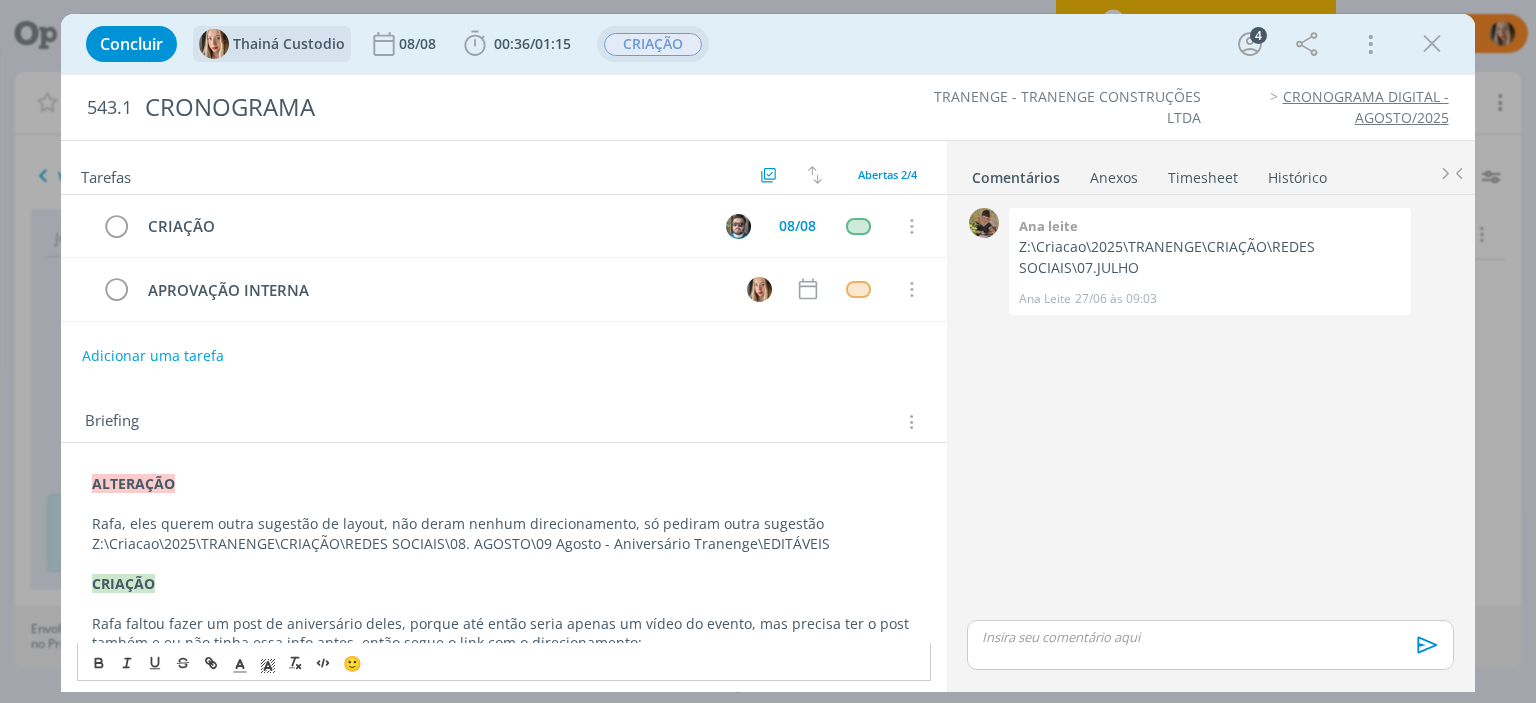 click on "Z:\Criacao\2025\TRANENGE\CRIAÇÃO\REDES SOCIAIS\08. AGOSTO\09 Agosto - Aniversário Tranenge\EDITÁVEIS" at bounding box center [503, 544] 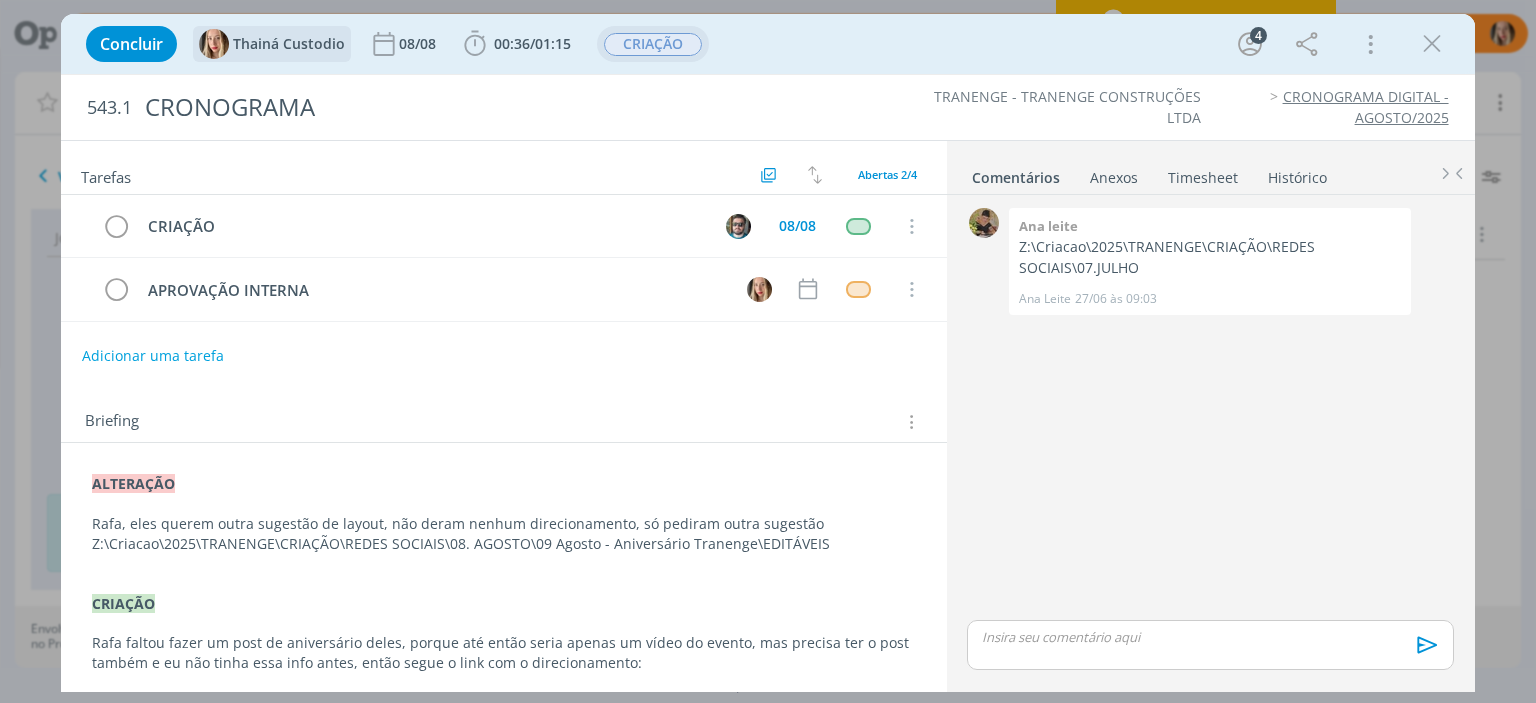 click on "Concluir
Thainá Custodio
08/08
00:36
/
01:15
Iniciar
Apontar
Data * 07/08/2025 Horas * 00:00 Tarefa Selecione a tarefa Descrição *  Retrabalho  Apontar Realizado Estimado 00:36 / 01:15 CRIAÇÃO 4 Mais Informações
Copiar Link
Duplicar Job Mover Job de Projeto Exportar/Imprimir Job
Cancelar" at bounding box center [767, 44] 